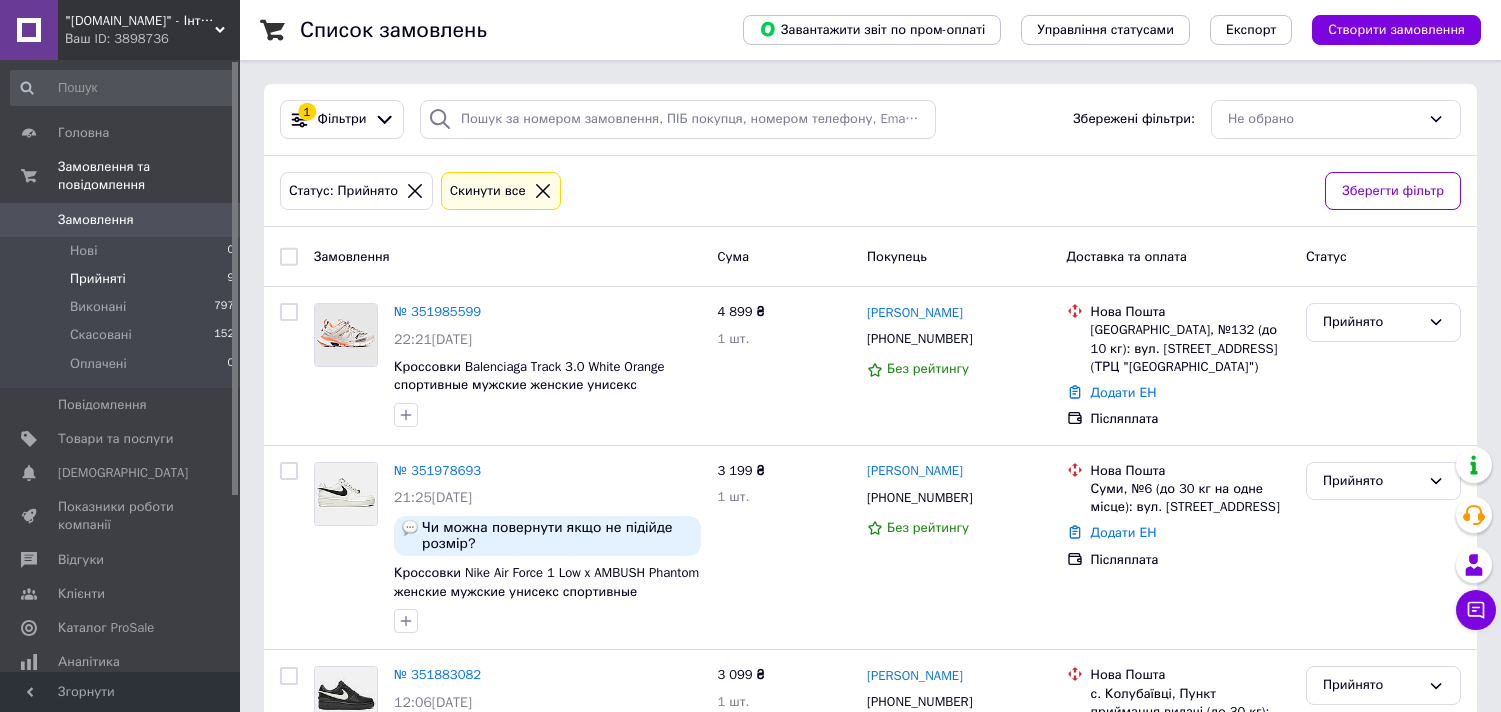 scroll, scrollTop: 0, scrollLeft: 0, axis: both 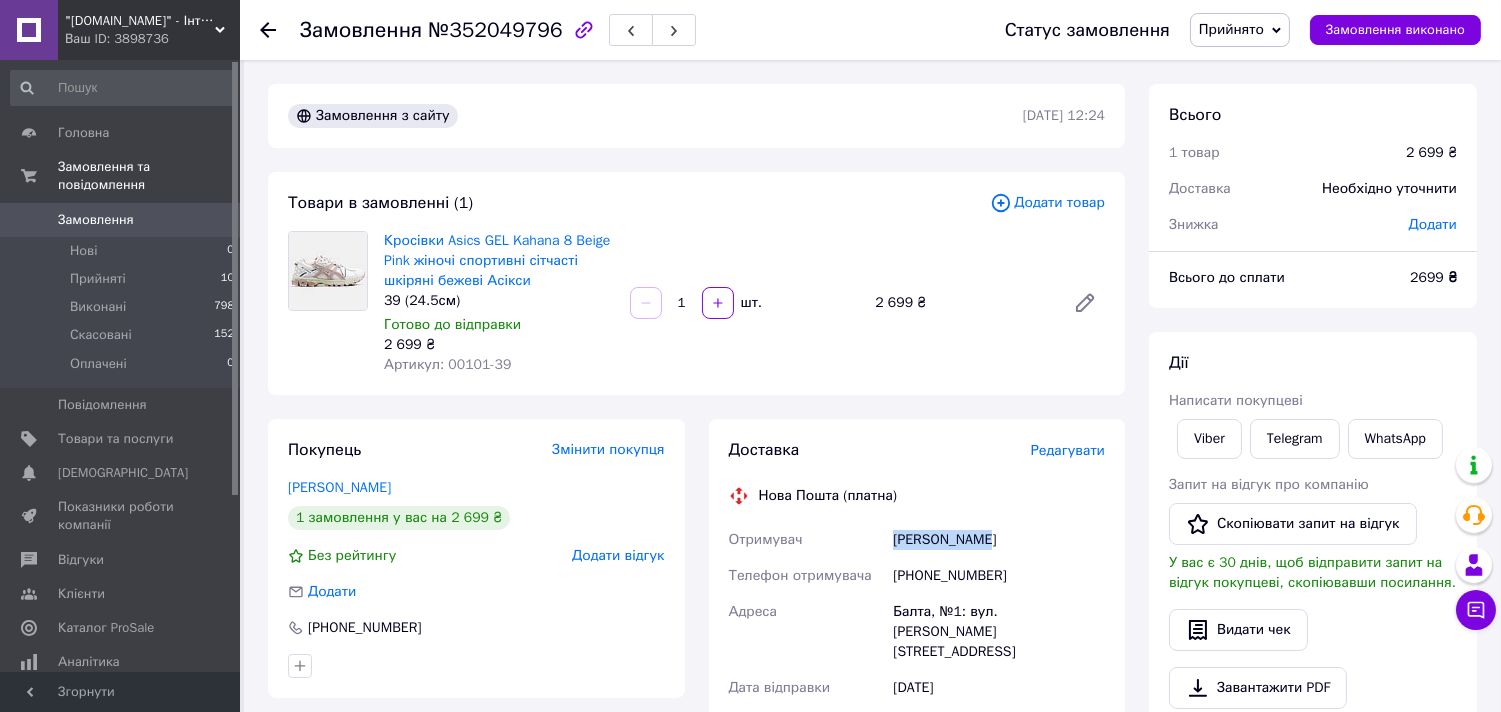 drag, startPoint x: 970, startPoint y: 537, endPoint x: 888, endPoint y: 538, distance: 82.006096 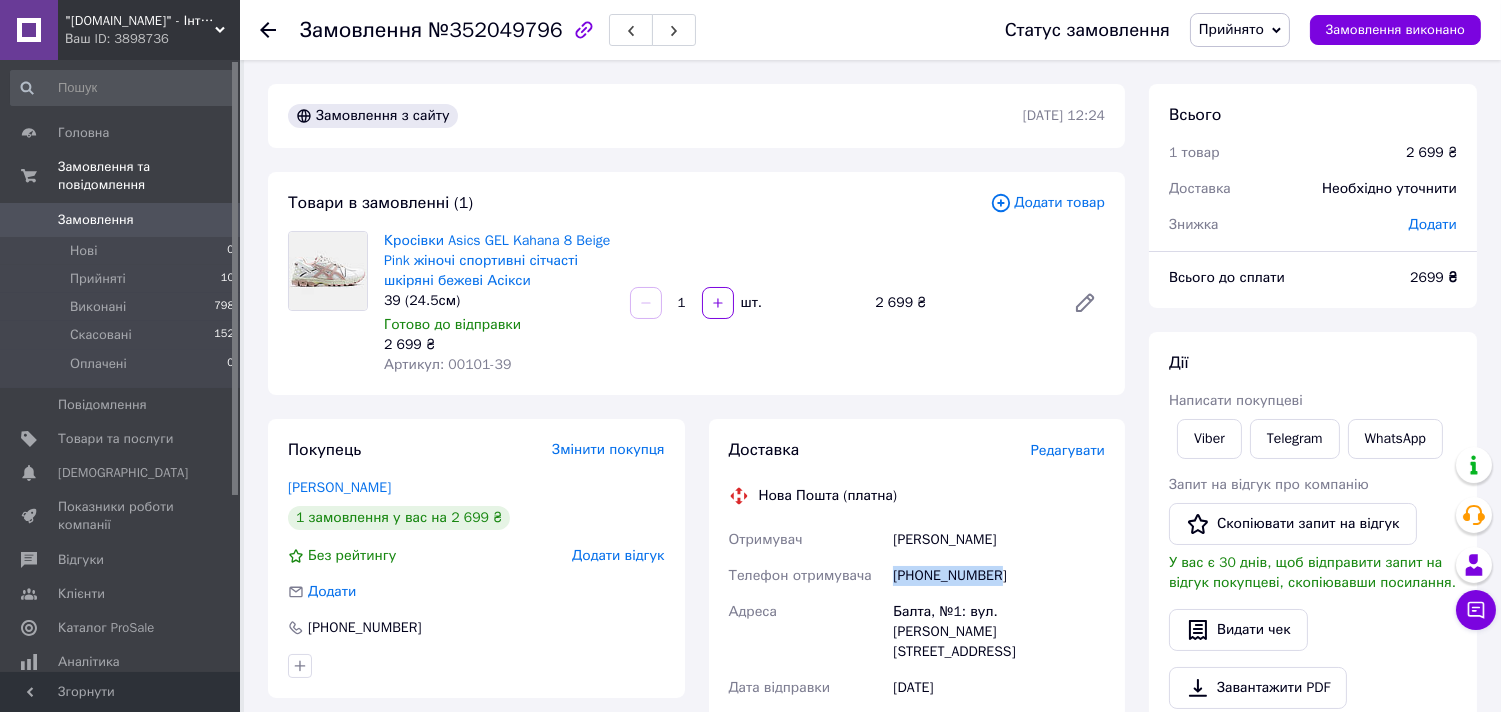 drag, startPoint x: 1000, startPoint y: 586, endPoint x: 896, endPoint y: 583, distance: 104.04326 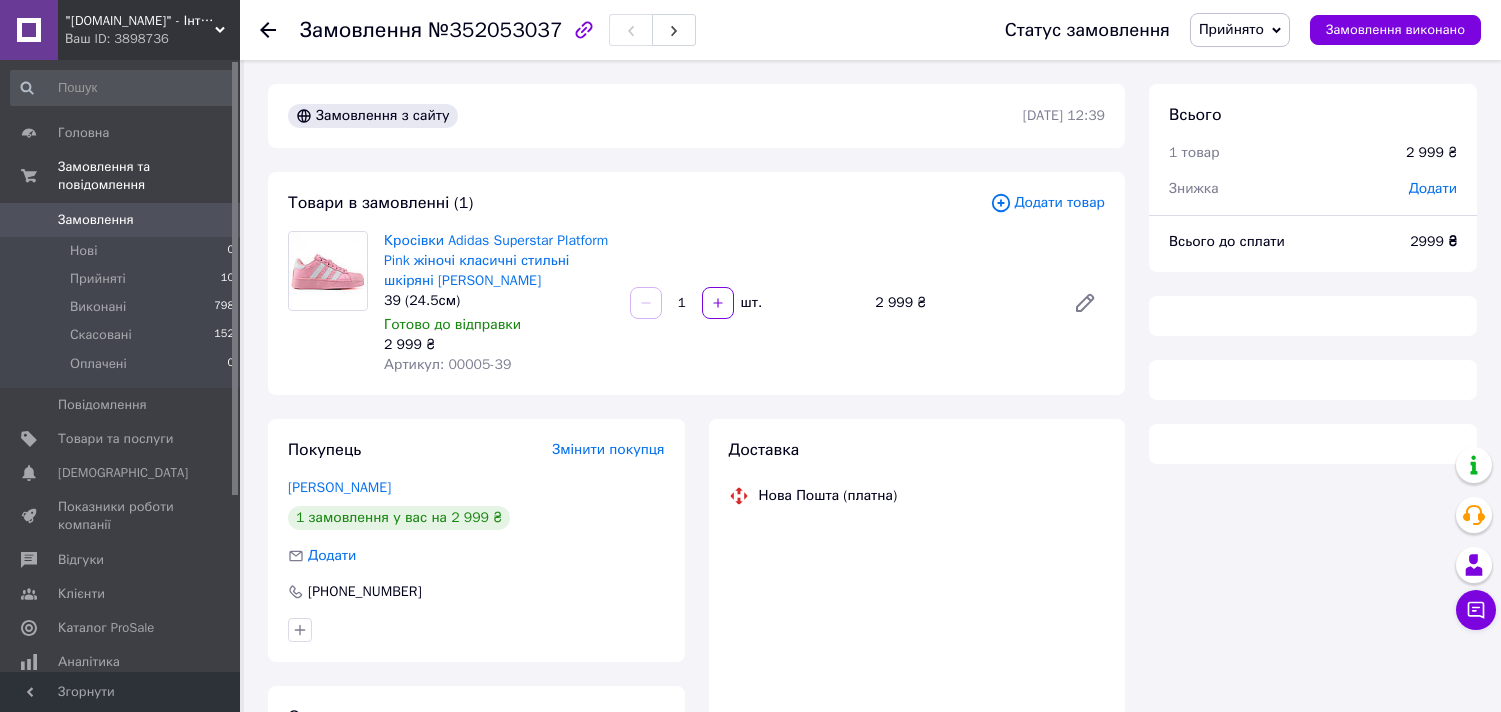 scroll, scrollTop: 0, scrollLeft: 0, axis: both 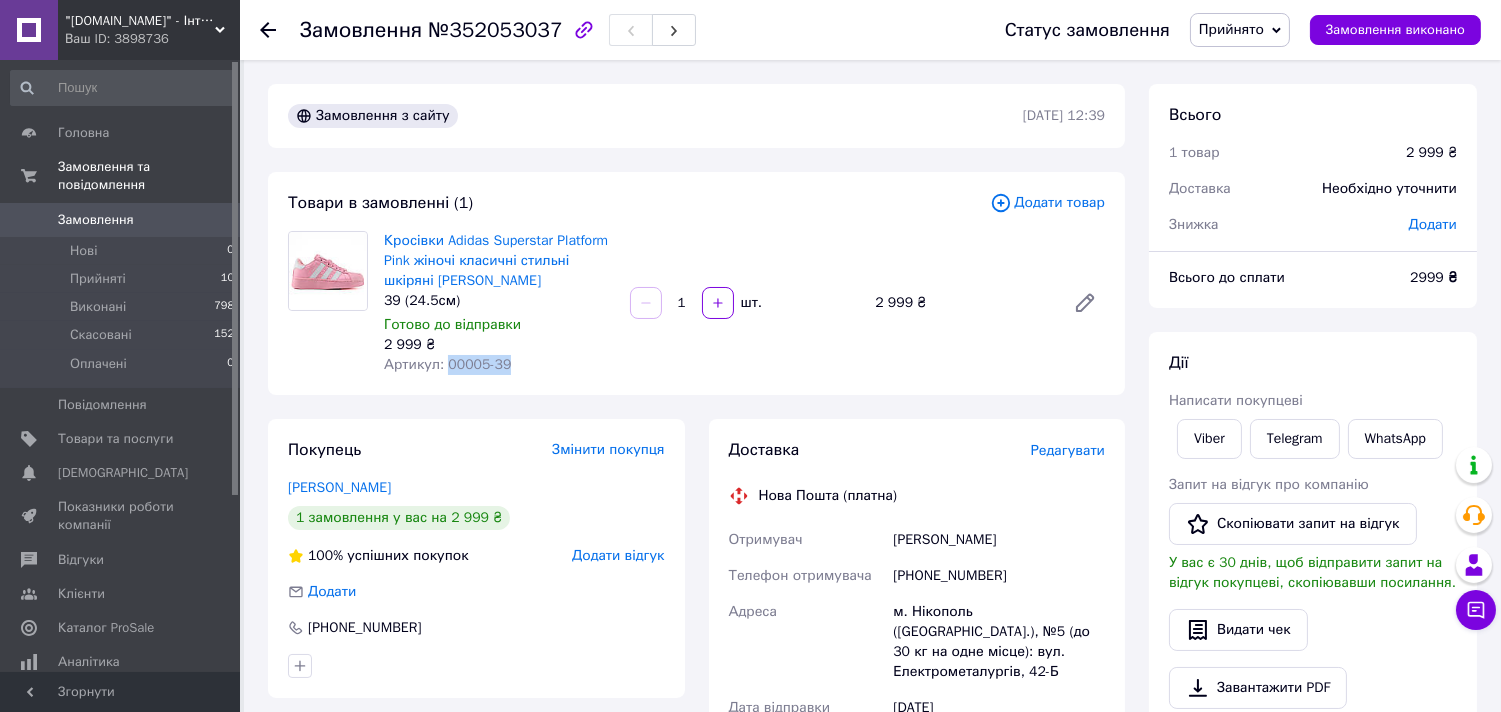 drag, startPoint x: 501, startPoint y: 364, endPoint x: 446, endPoint y: 362, distance: 55.03635 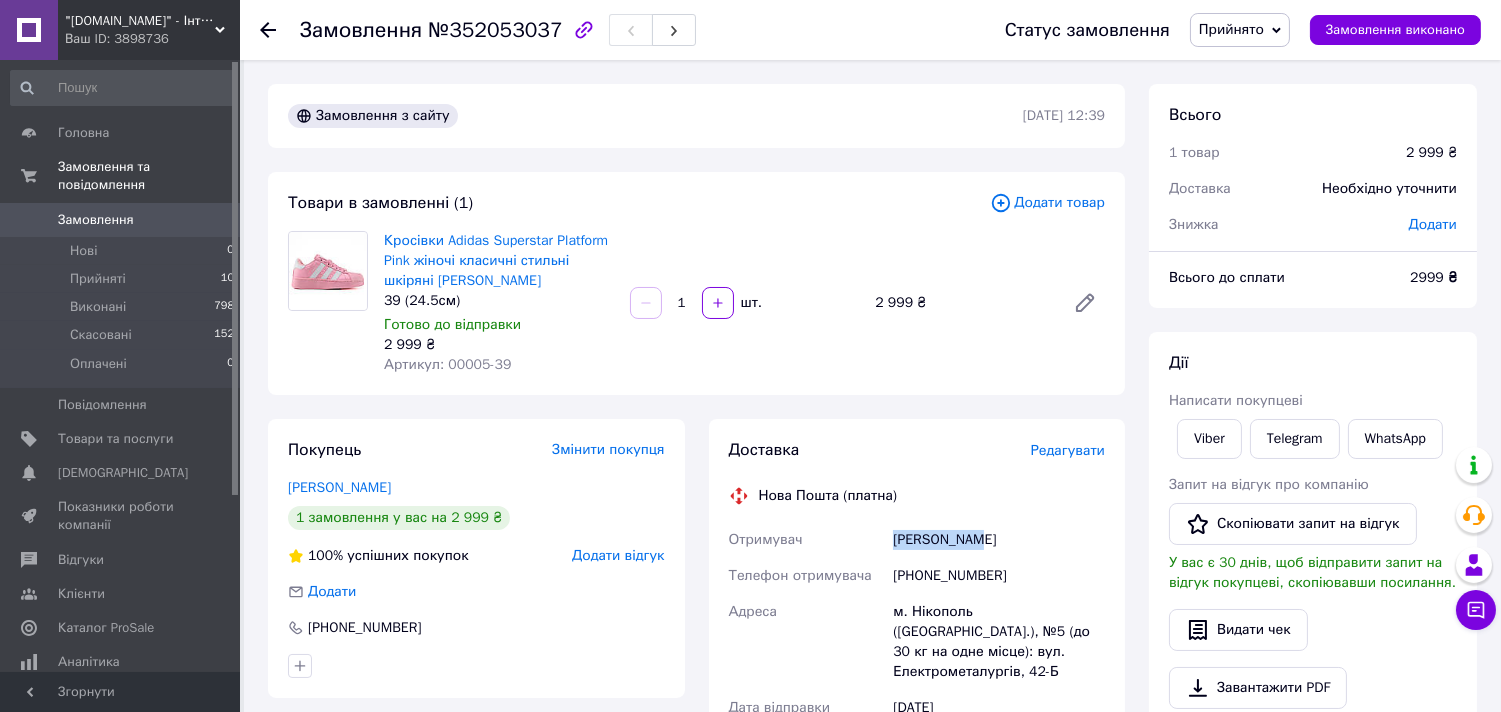 drag, startPoint x: 974, startPoint y: 538, endPoint x: 887, endPoint y: 532, distance: 87.20665 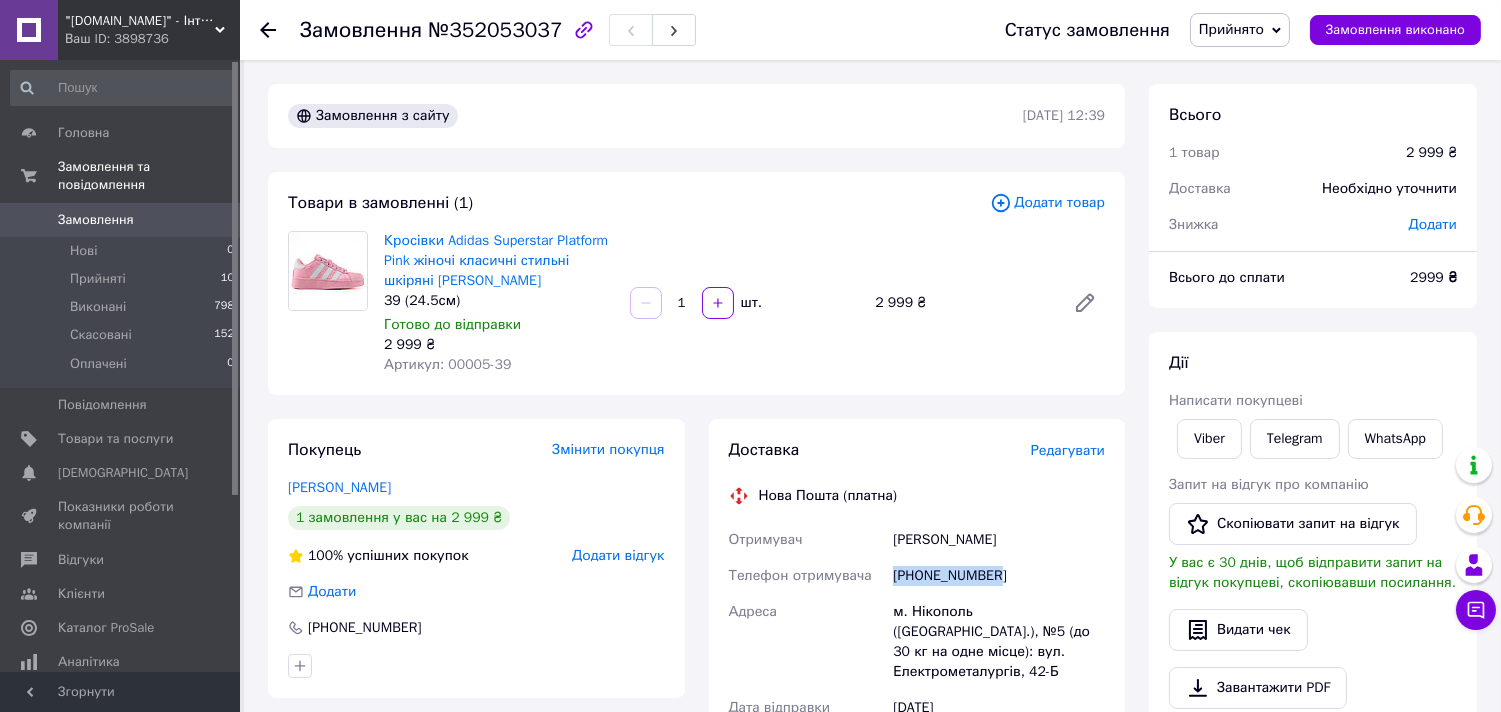 drag, startPoint x: 992, startPoint y: 574, endPoint x: 891, endPoint y: 572, distance: 101.0198 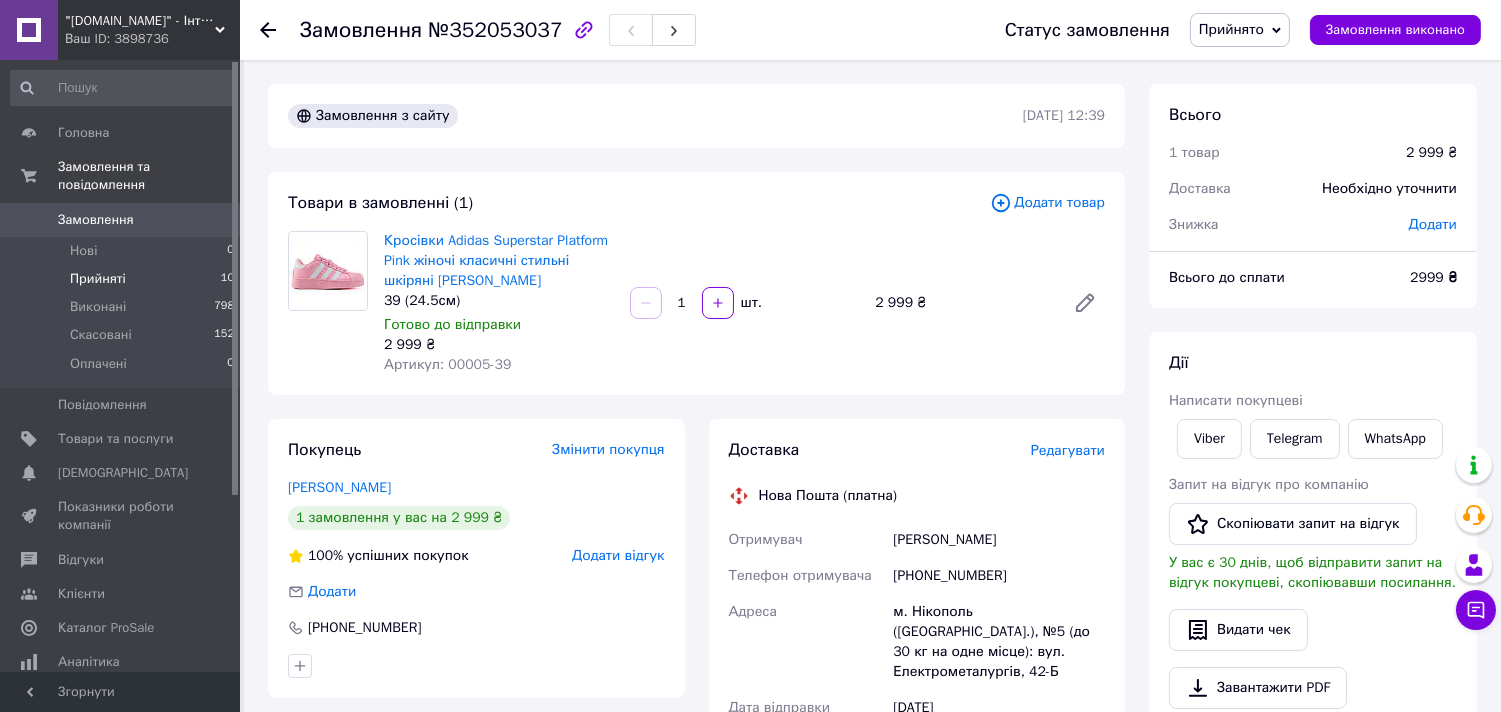 click on "Прийняті 10" at bounding box center (123, 279) 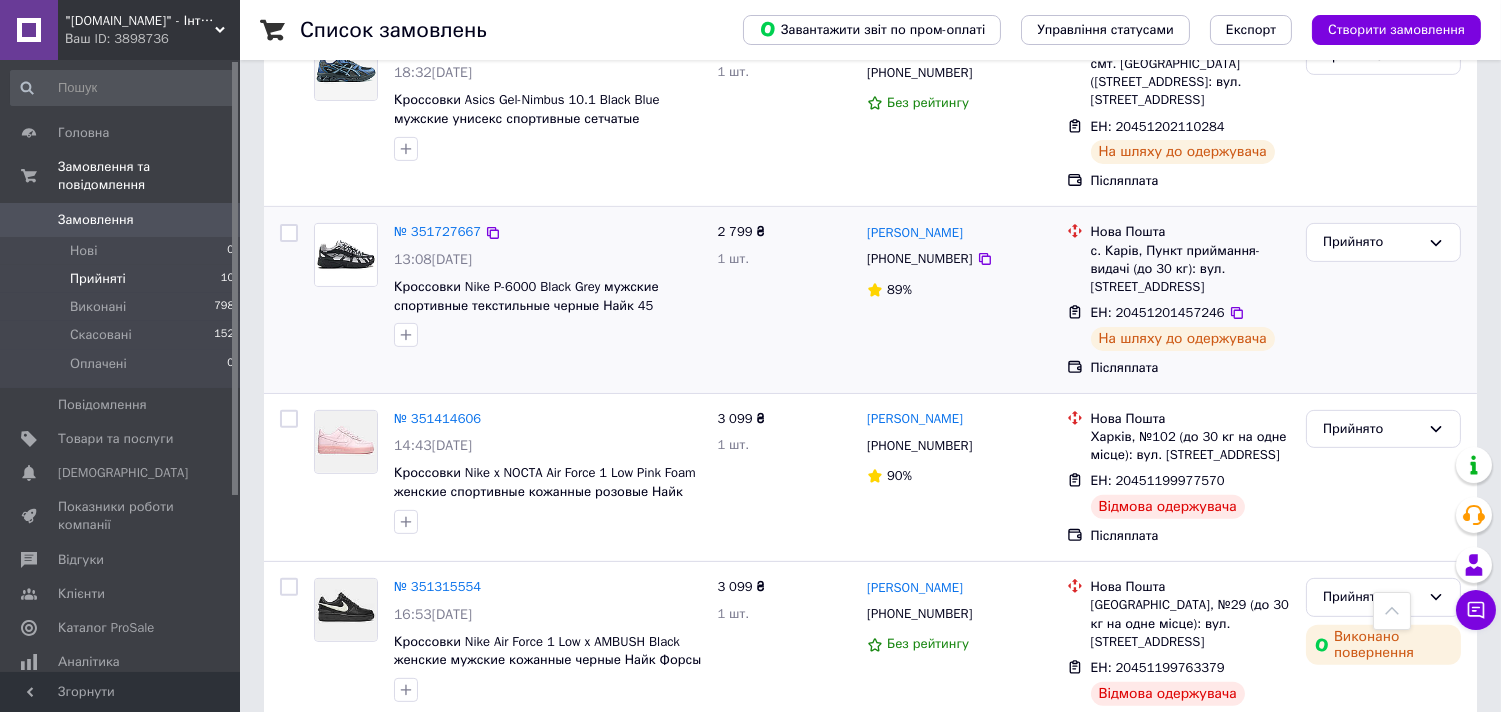 scroll, scrollTop: 1342, scrollLeft: 0, axis: vertical 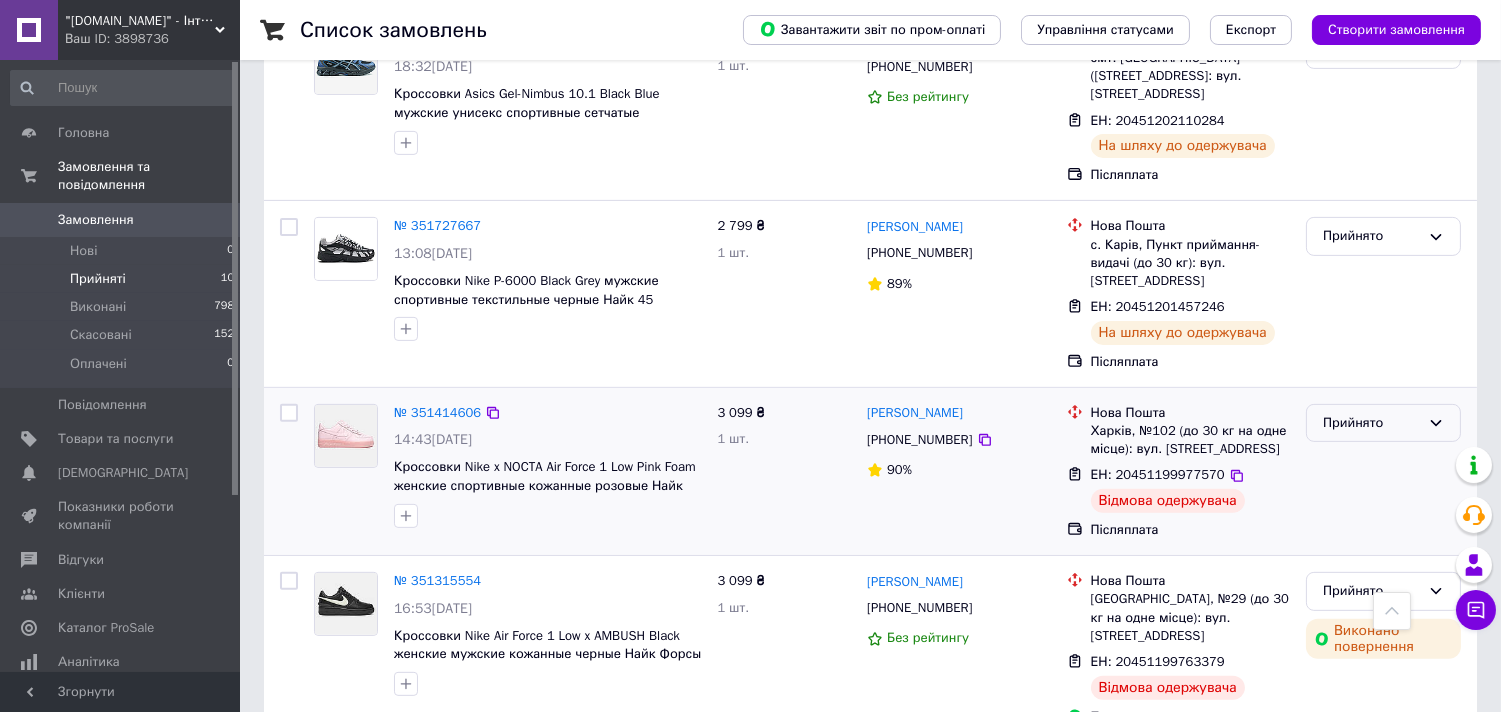 click on "Прийнято" at bounding box center [1371, 423] 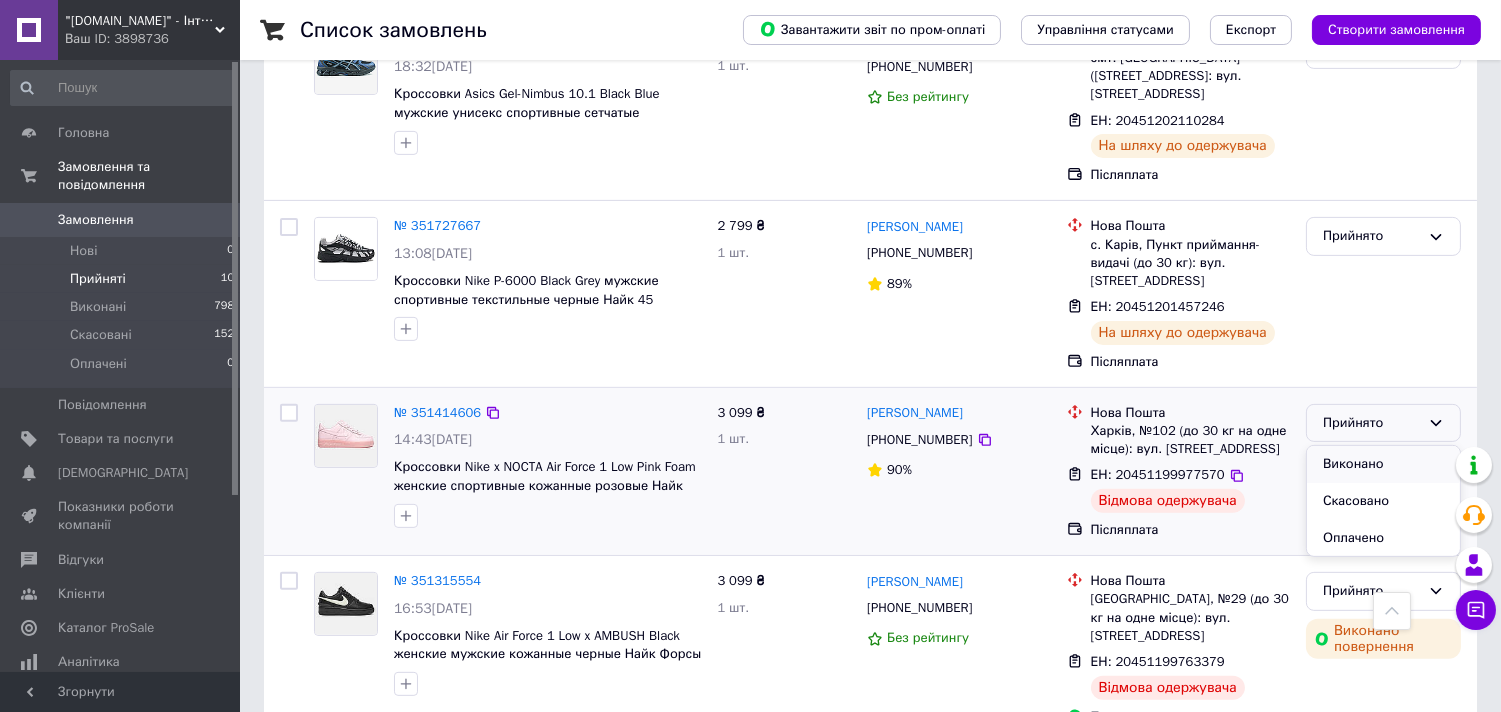 click on "Виконано" at bounding box center [1383, 464] 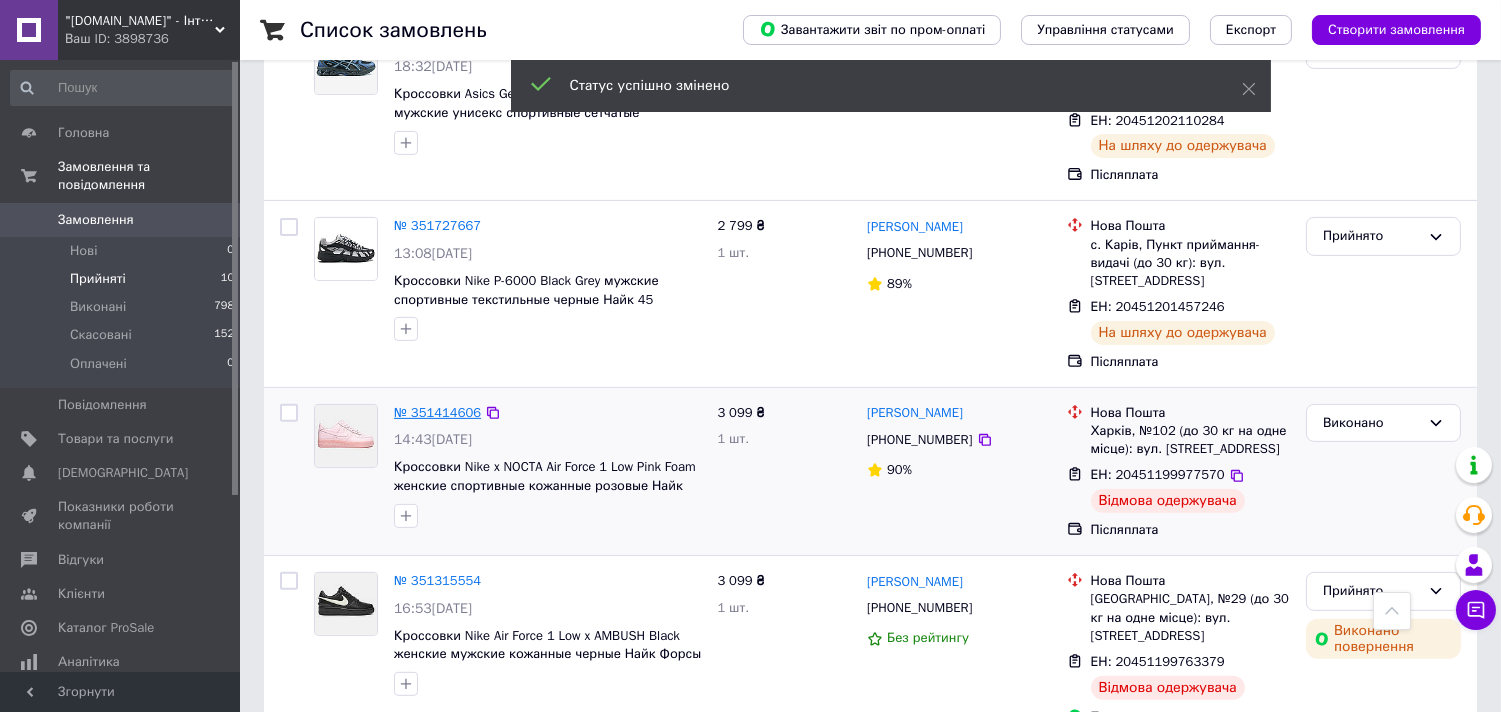 click on "№ 351414606" at bounding box center (437, 412) 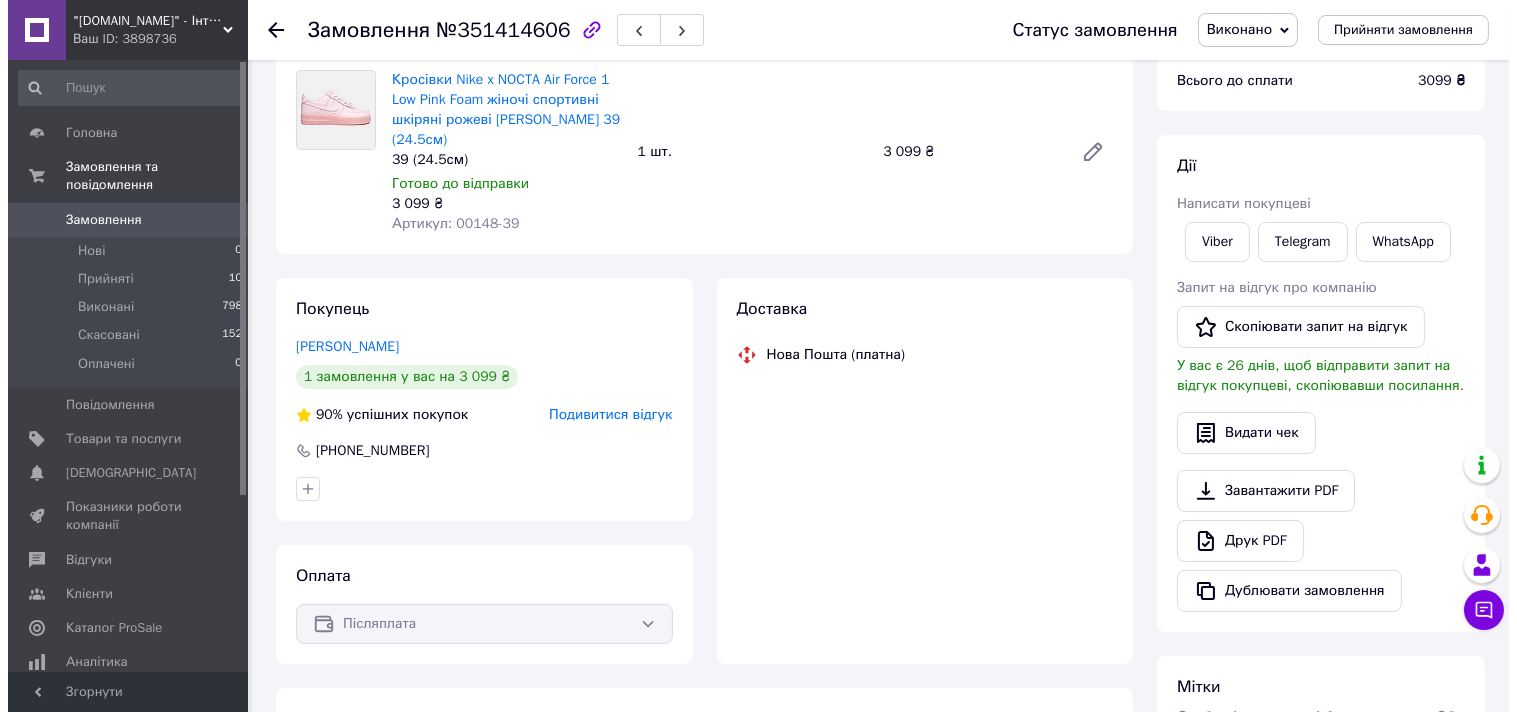 scroll, scrollTop: 125, scrollLeft: 0, axis: vertical 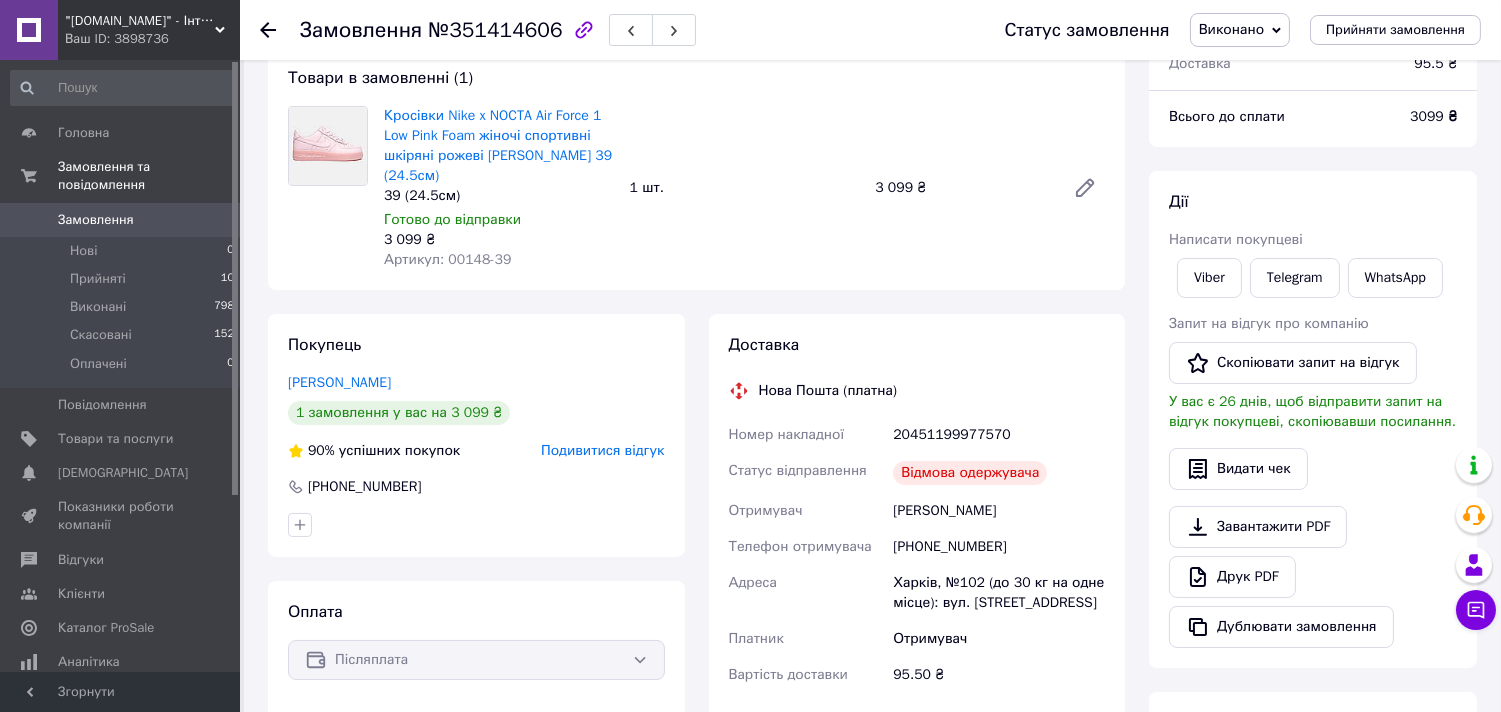 click on "Подивитися відгук" at bounding box center (602, 450) 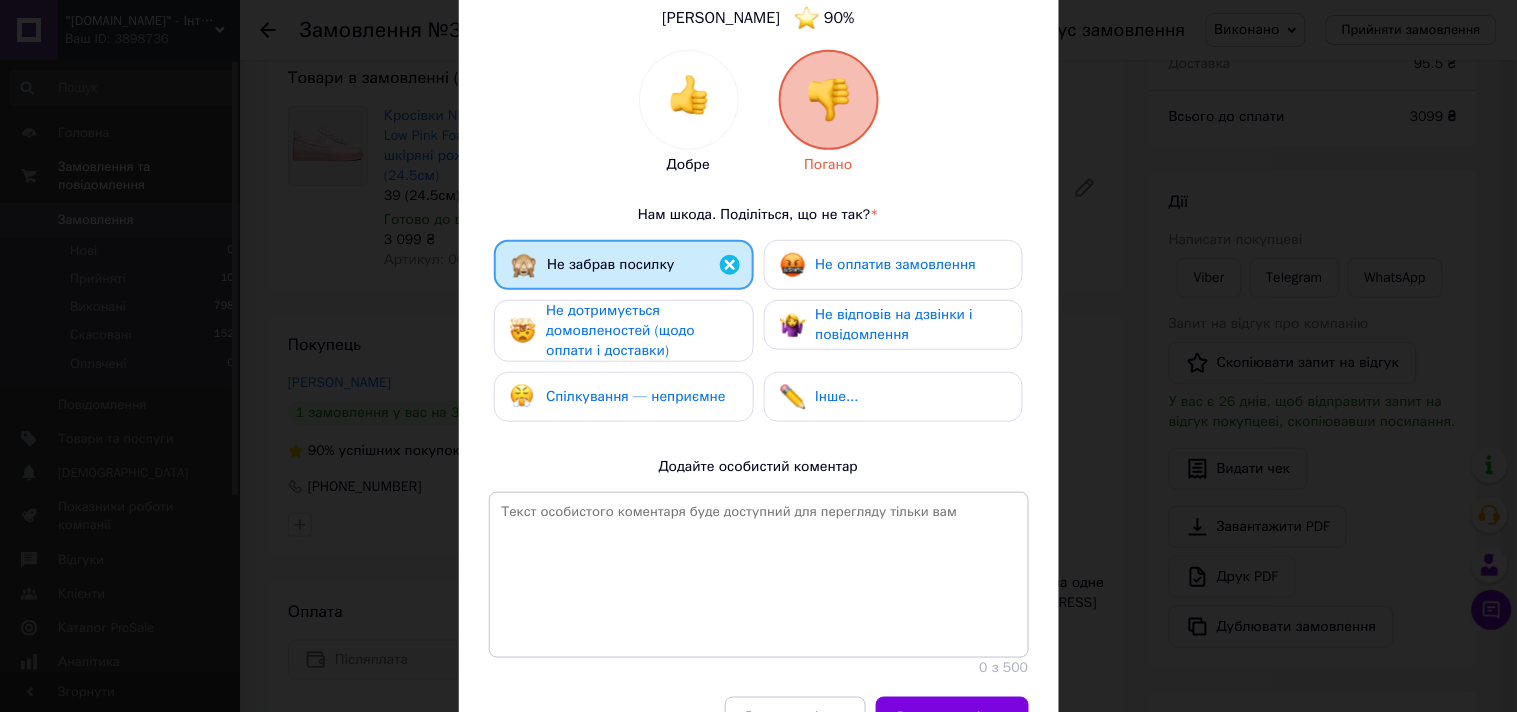 click on "Не дотримується домовленостей (щодо оплати і доставки)" at bounding box center (620, 330) 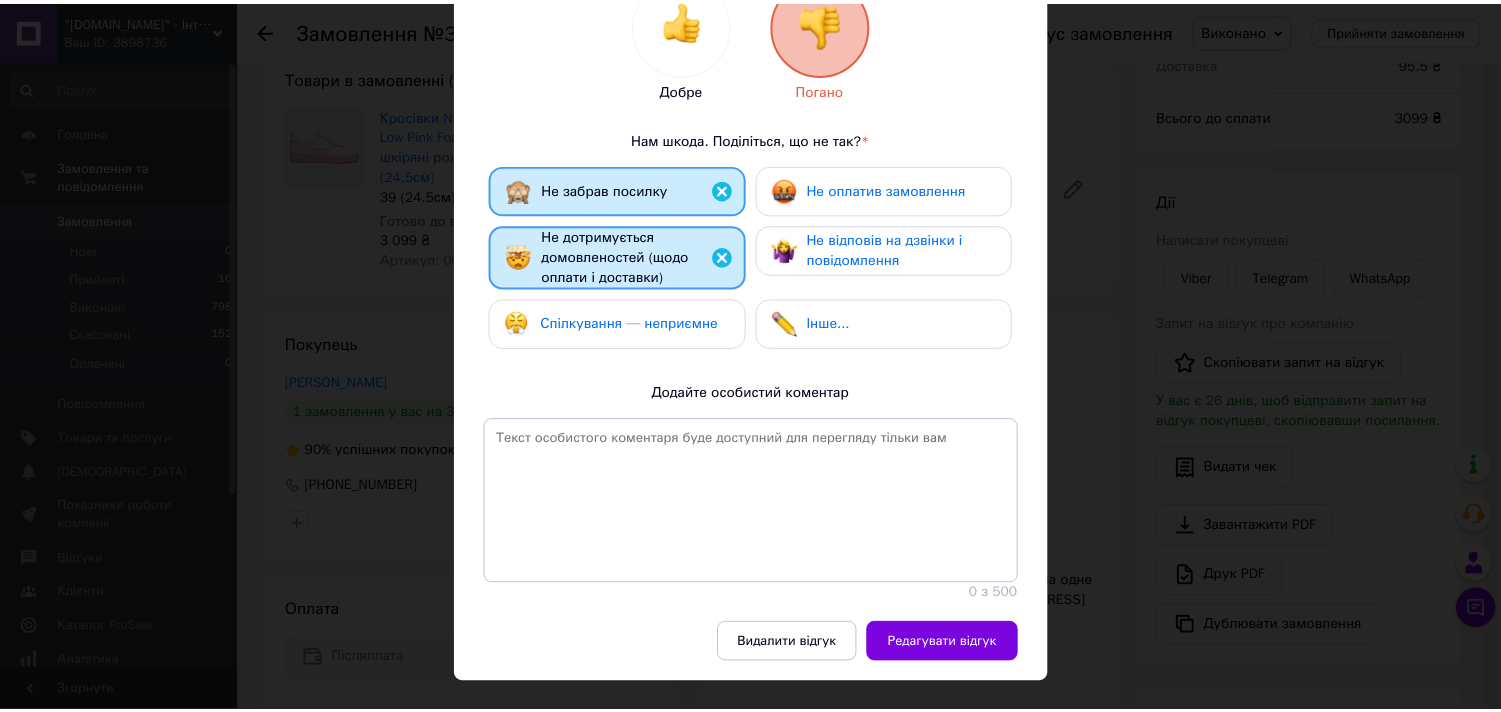 scroll, scrollTop: 333, scrollLeft: 0, axis: vertical 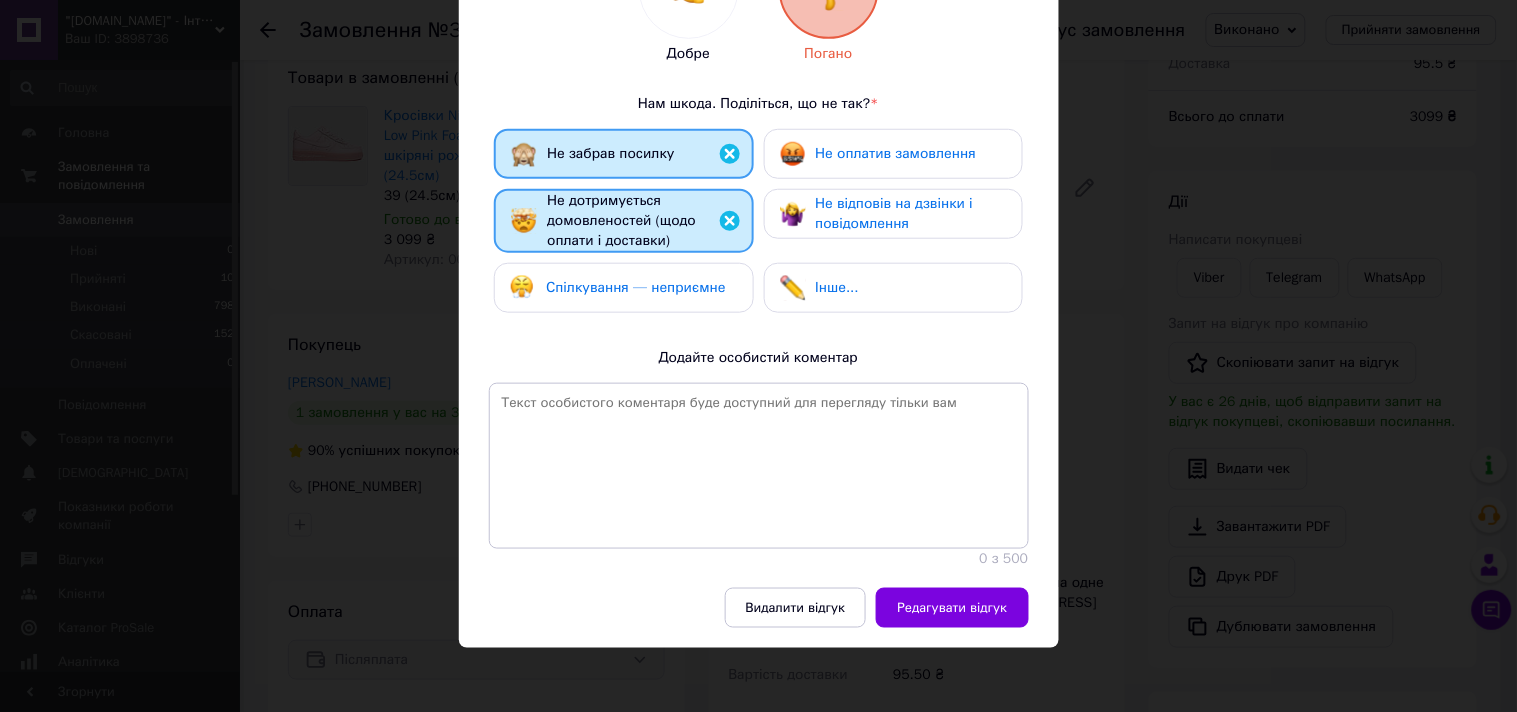 click on "Не оплатив замовлення" at bounding box center [896, 153] 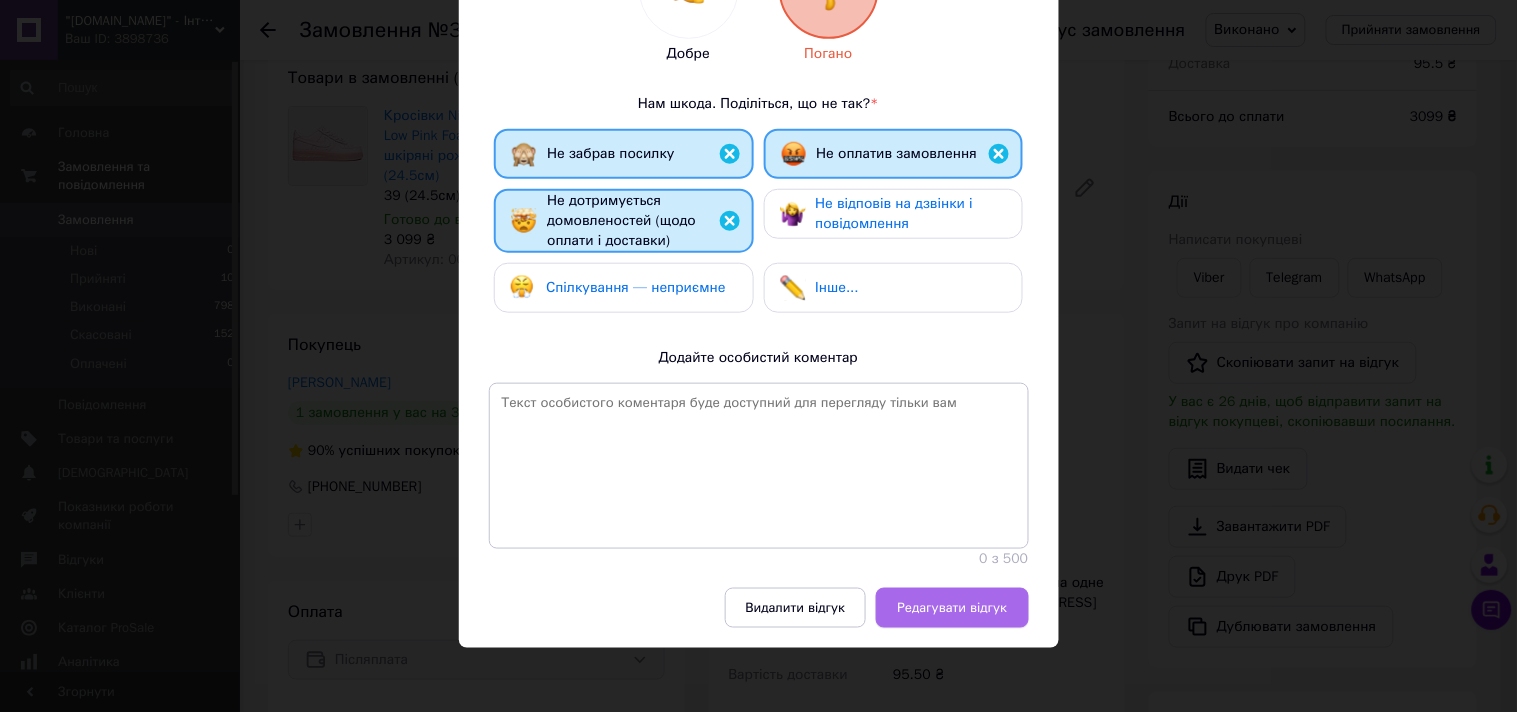 click on "Редагувати відгук" at bounding box center [952, 608] 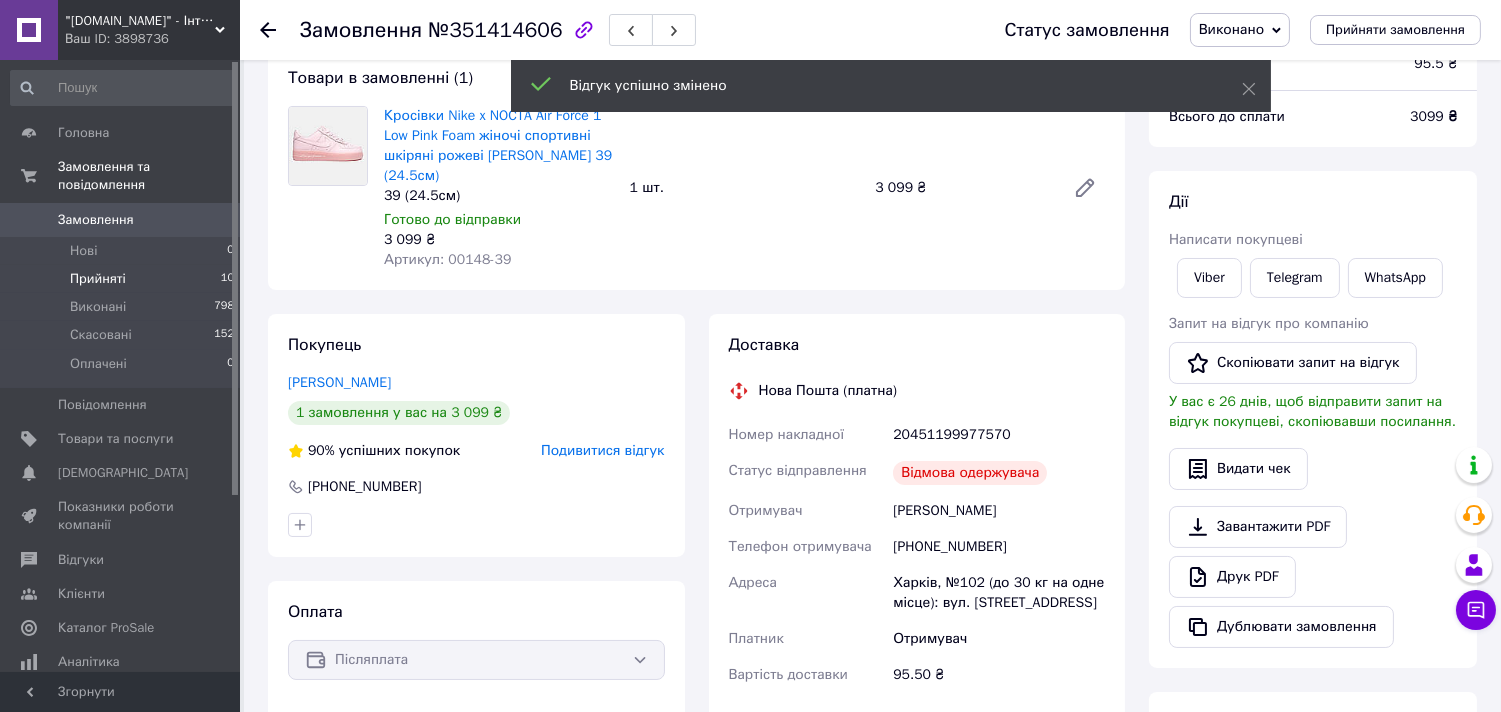 click on "Прийняті 10" at bounding box center [123, 279] 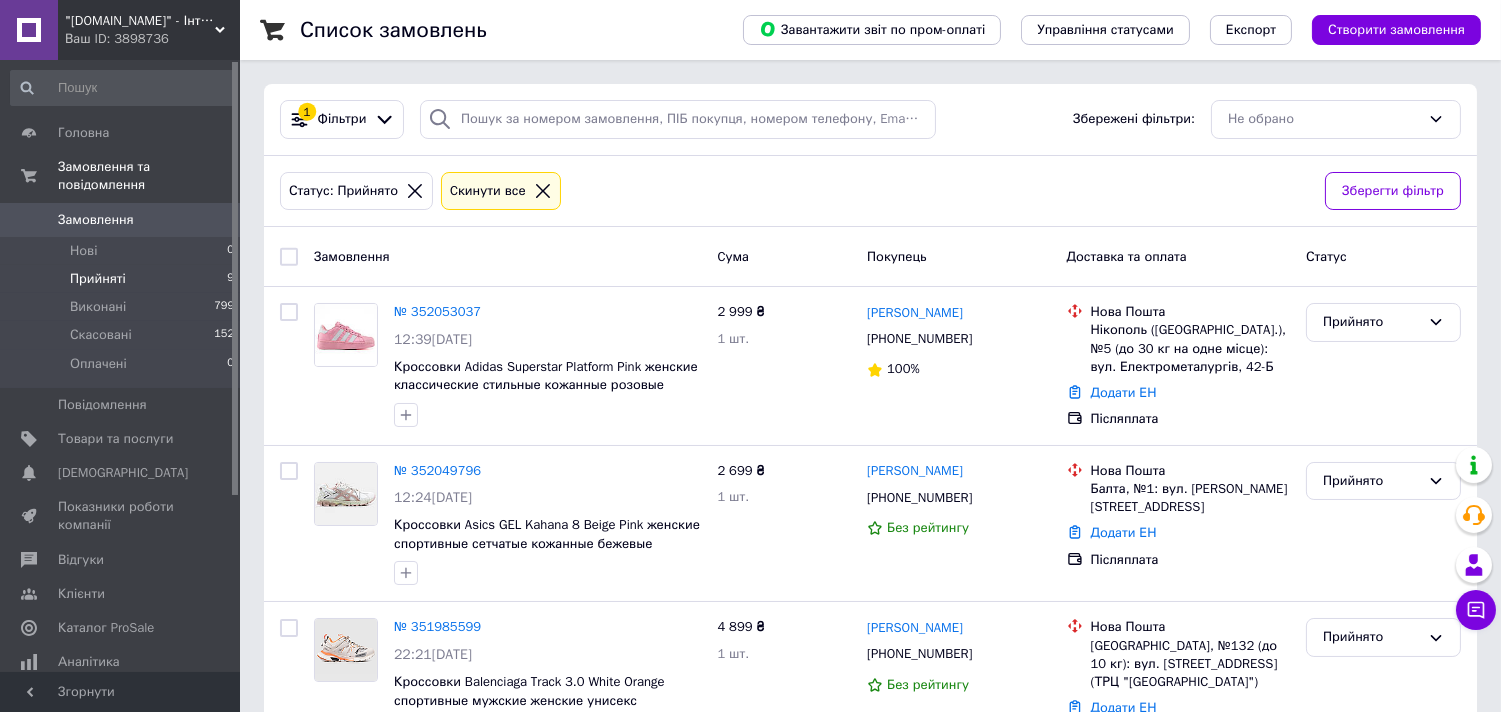 click on "Прийняті" at bounding box center [98, 279] 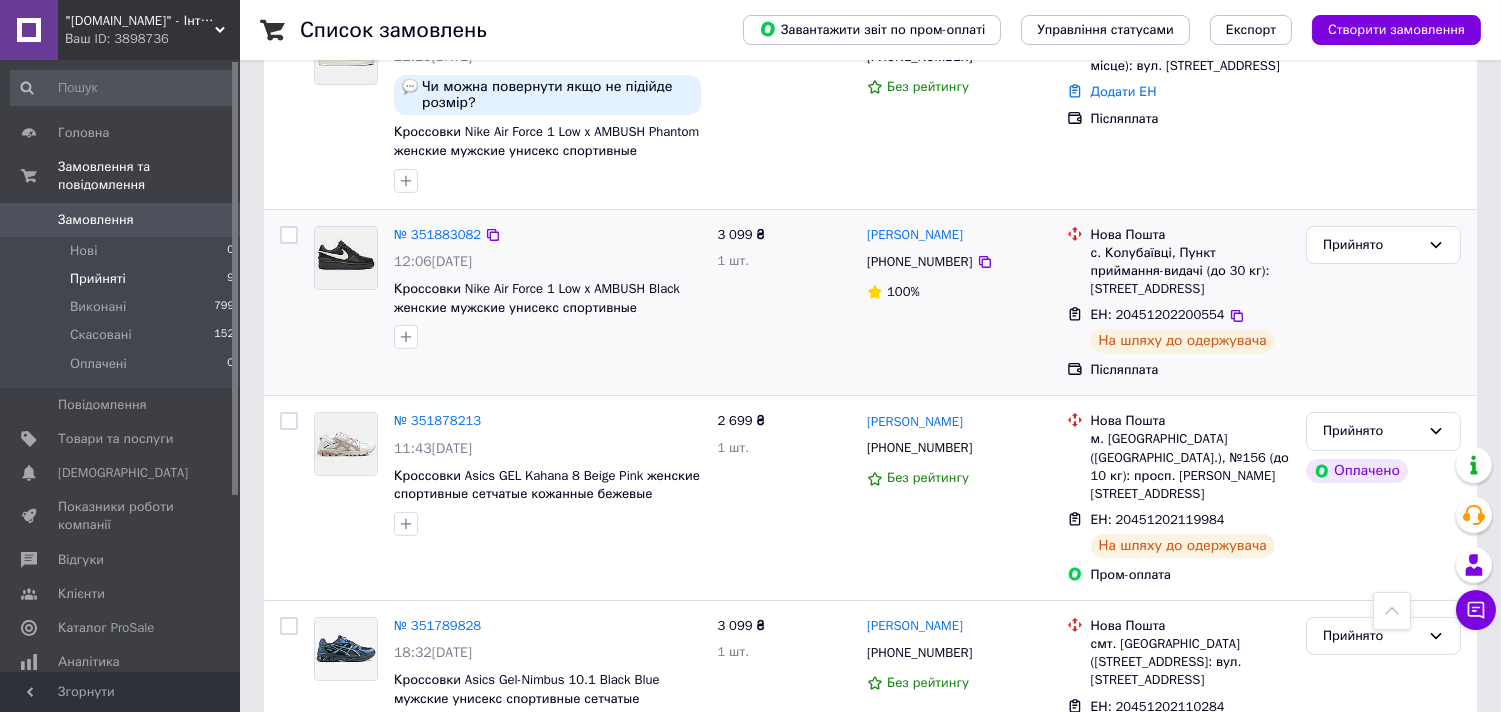 scroll, scrollTop: 1173, scrollLeft: 0, axis: vertical 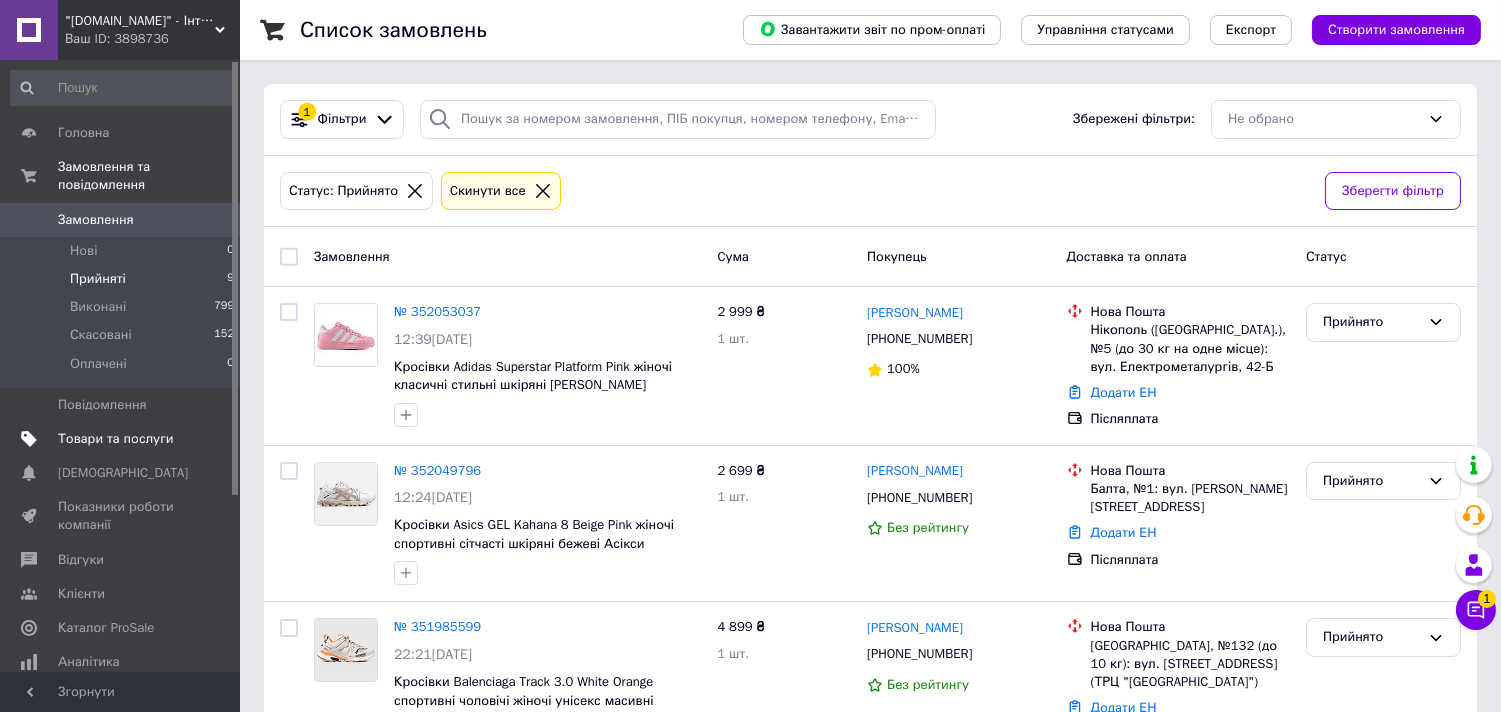 click on "Товари та послуги" at bounding box center (115, 439) 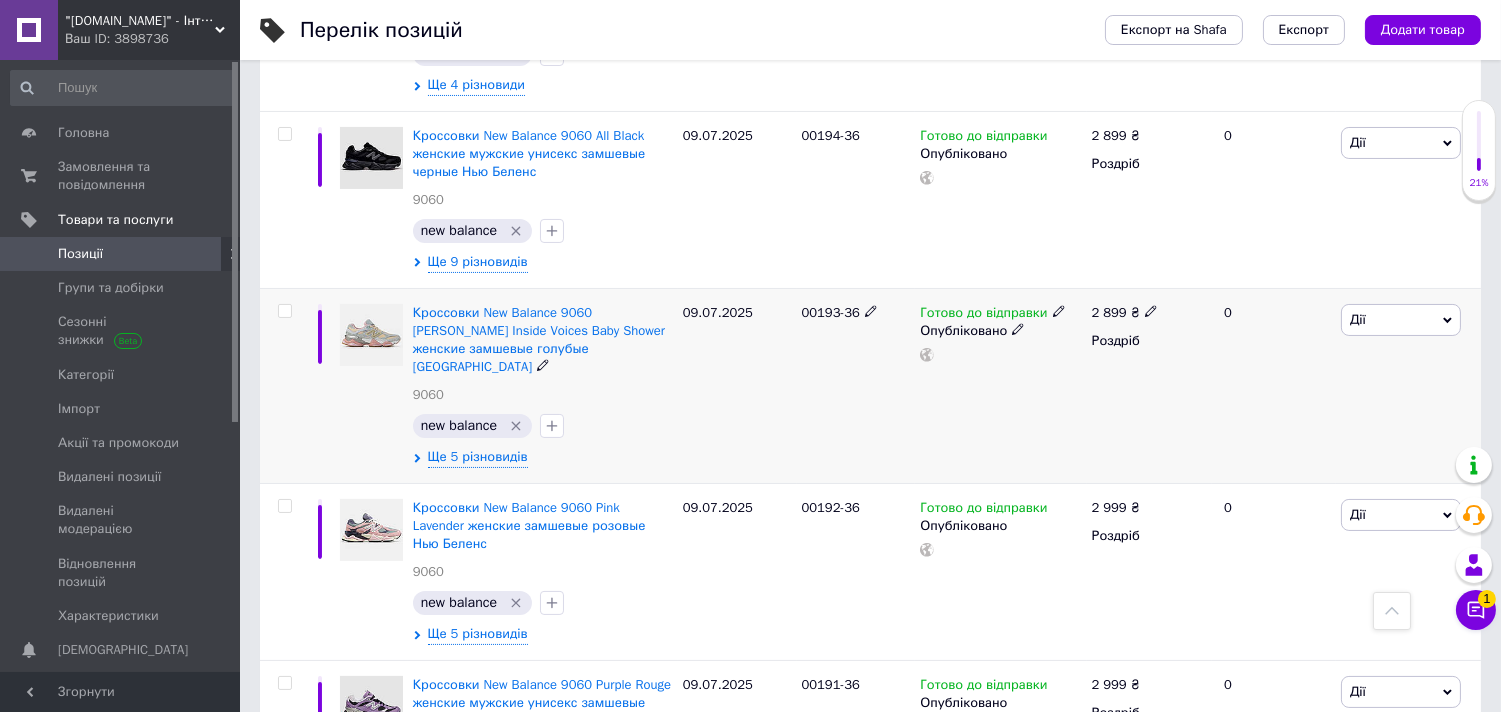 scroll, scrollTop: 555, scrollLeft: 0, axis: vertical 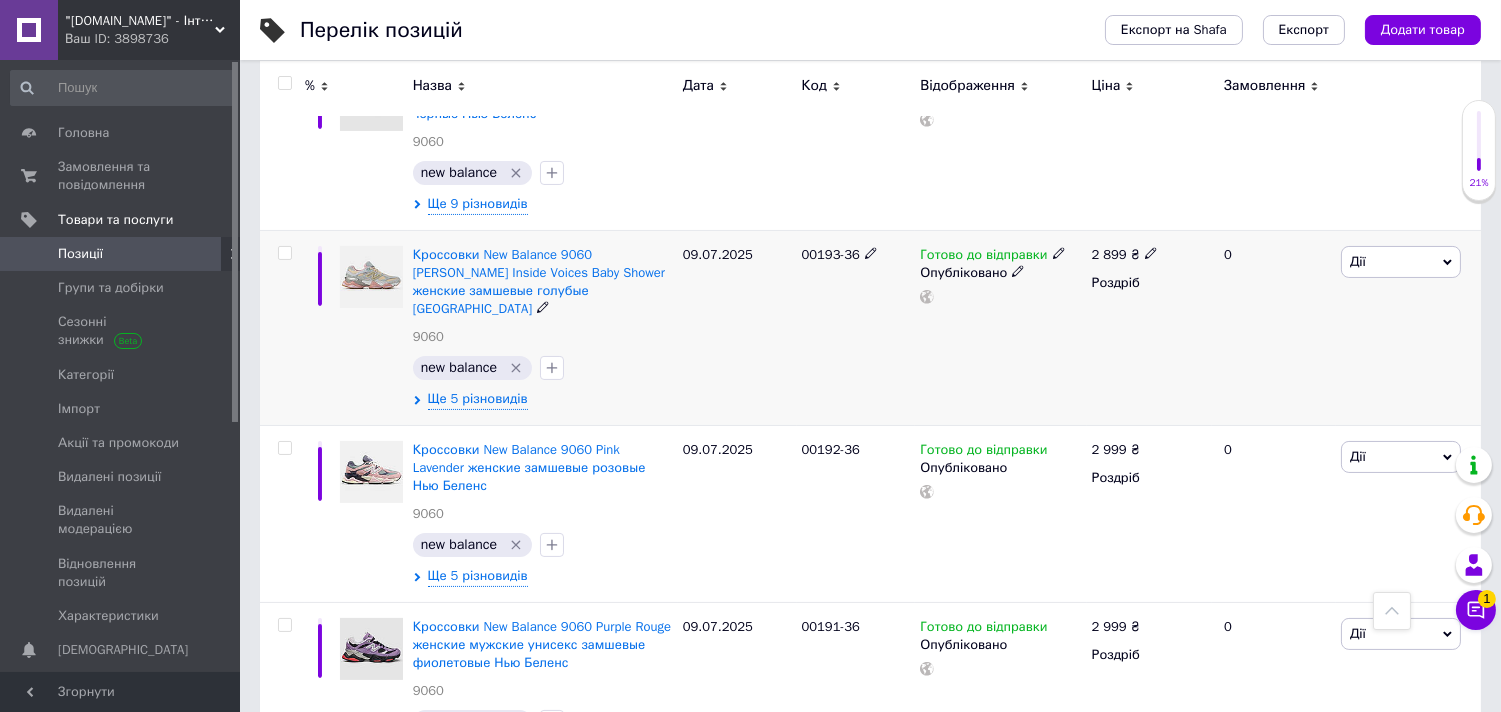 click on "Дії" at bounding box center [1401, 262] 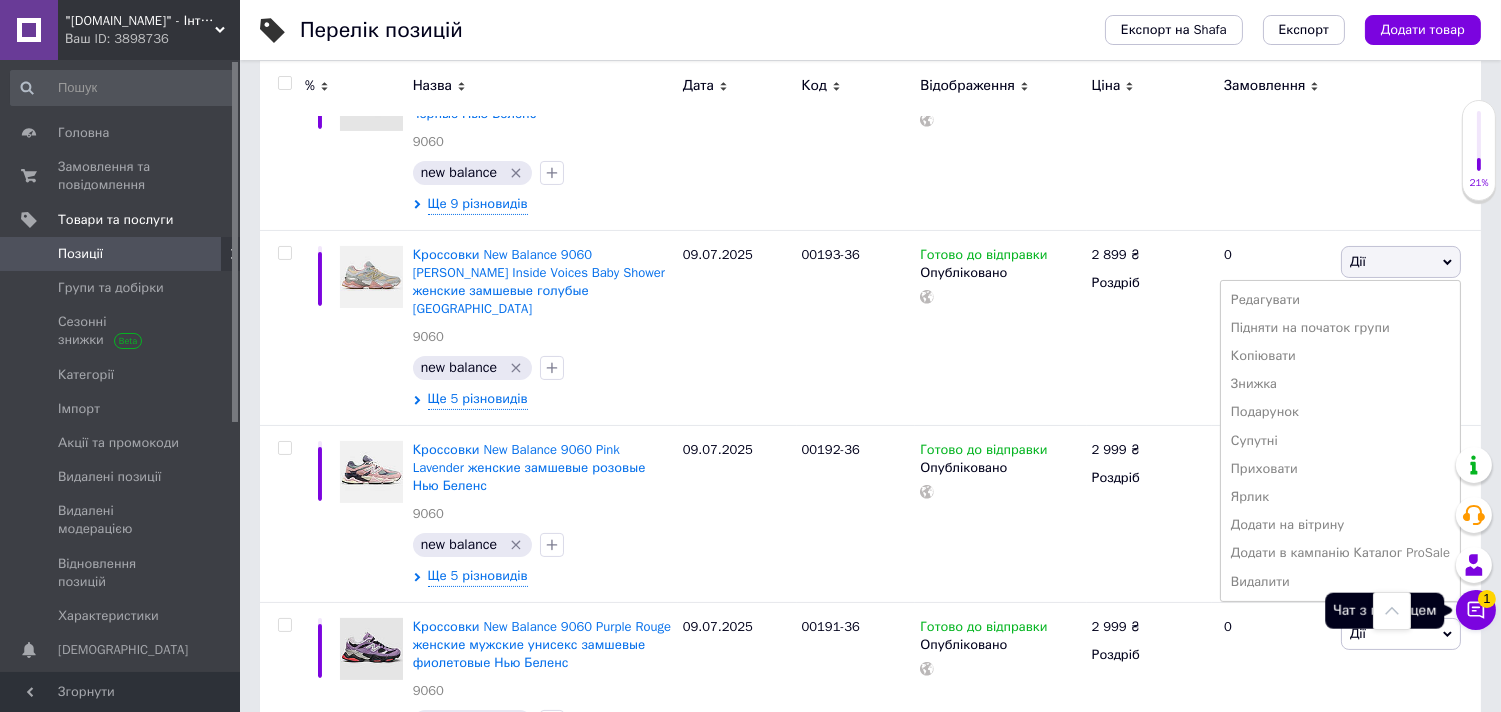 click on "Чат з покупцем 1" at bounding box center (1476, 610) 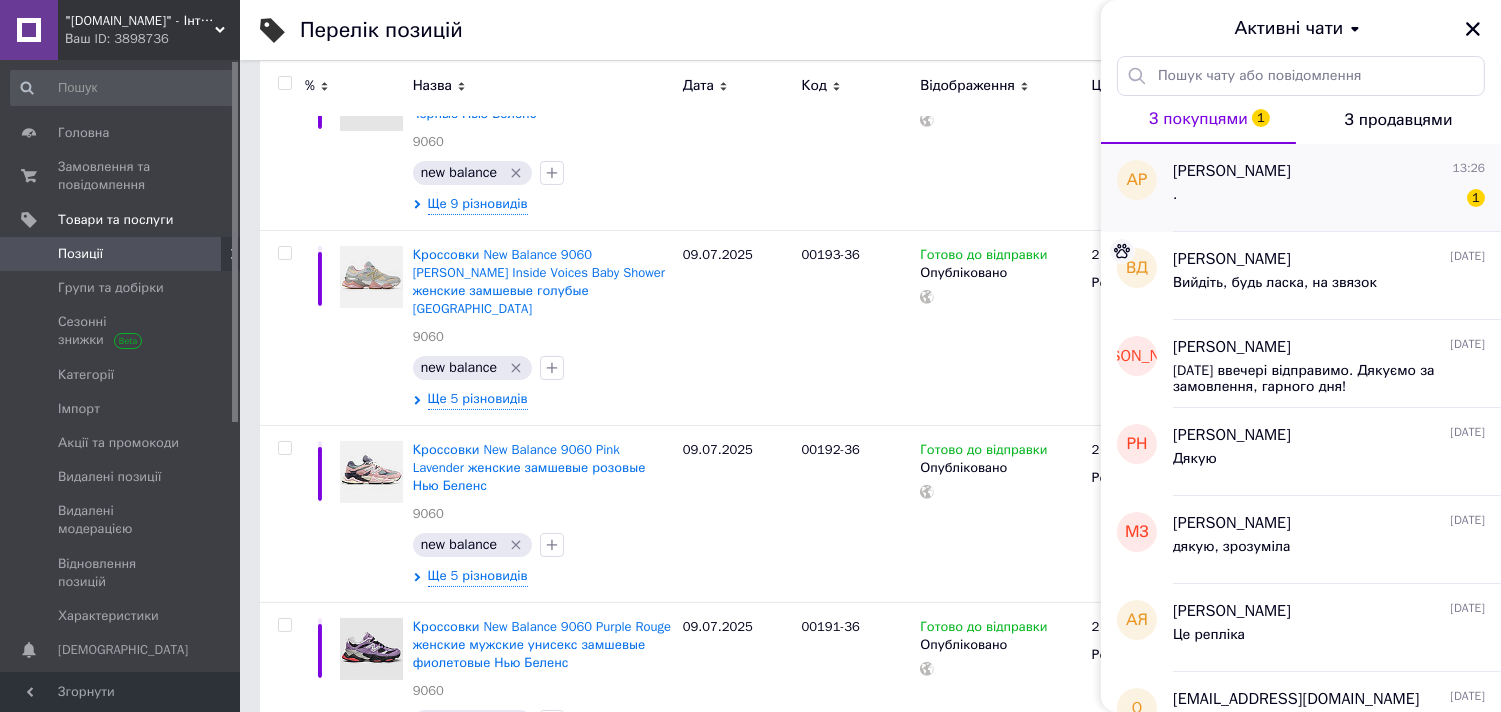click on ". 1" at bounding box center (1329, 199) 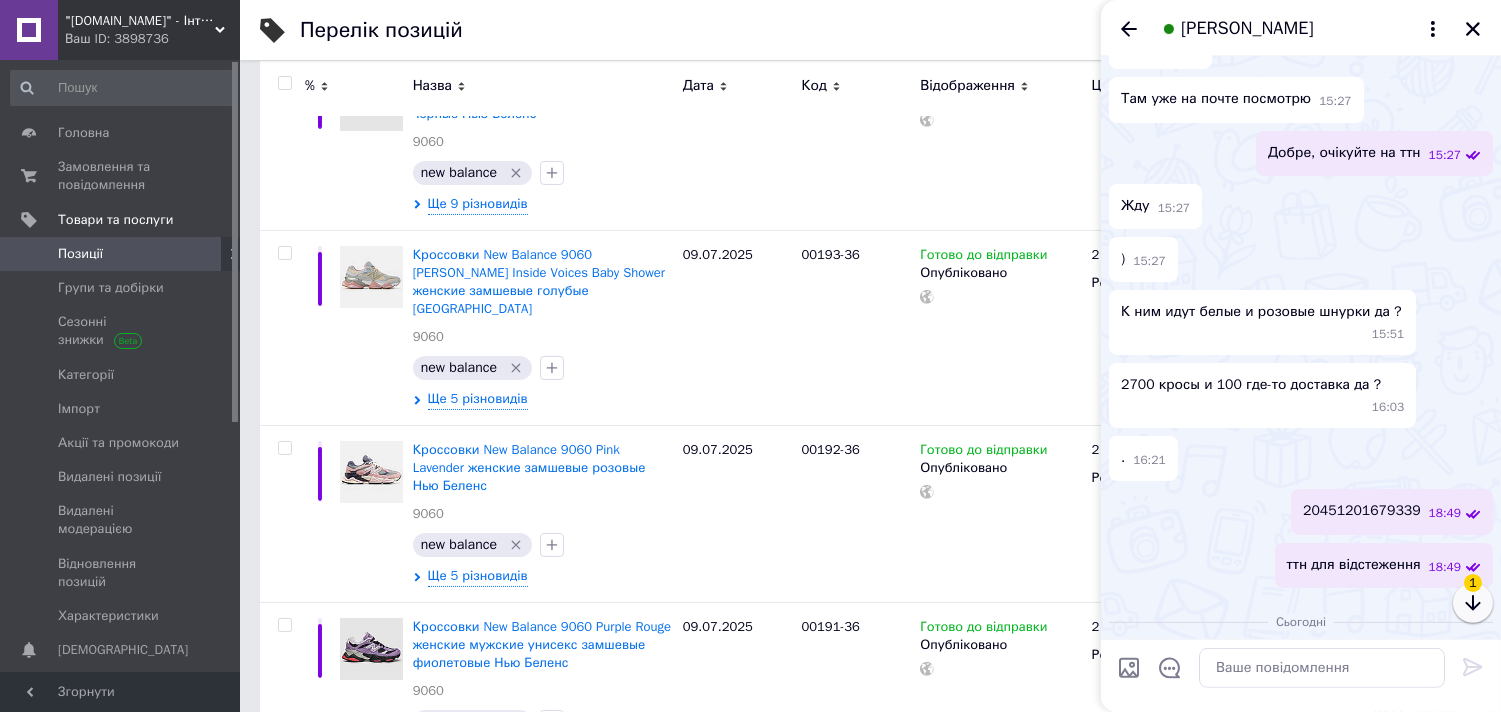 click 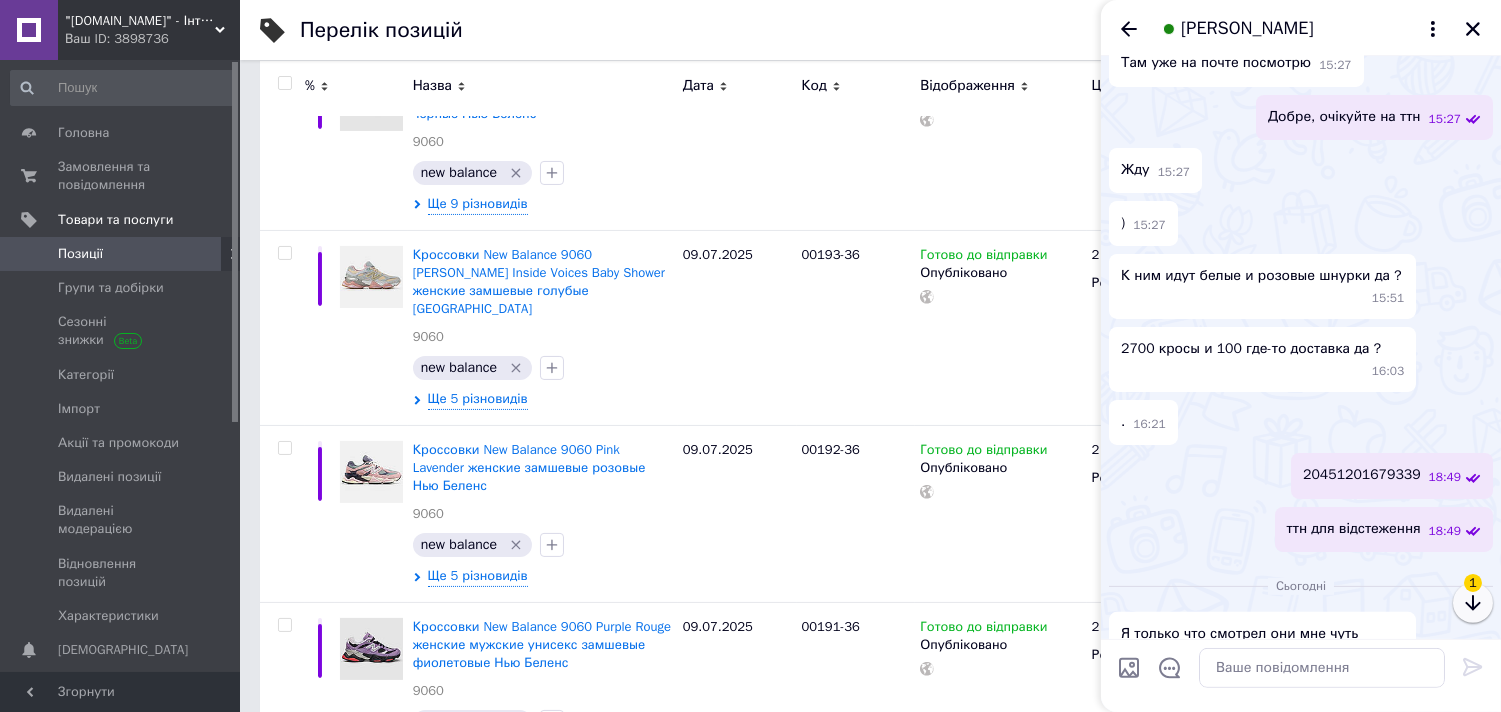 scroll, scrollTop: 367, scrollLeft: 0, axis: vertical 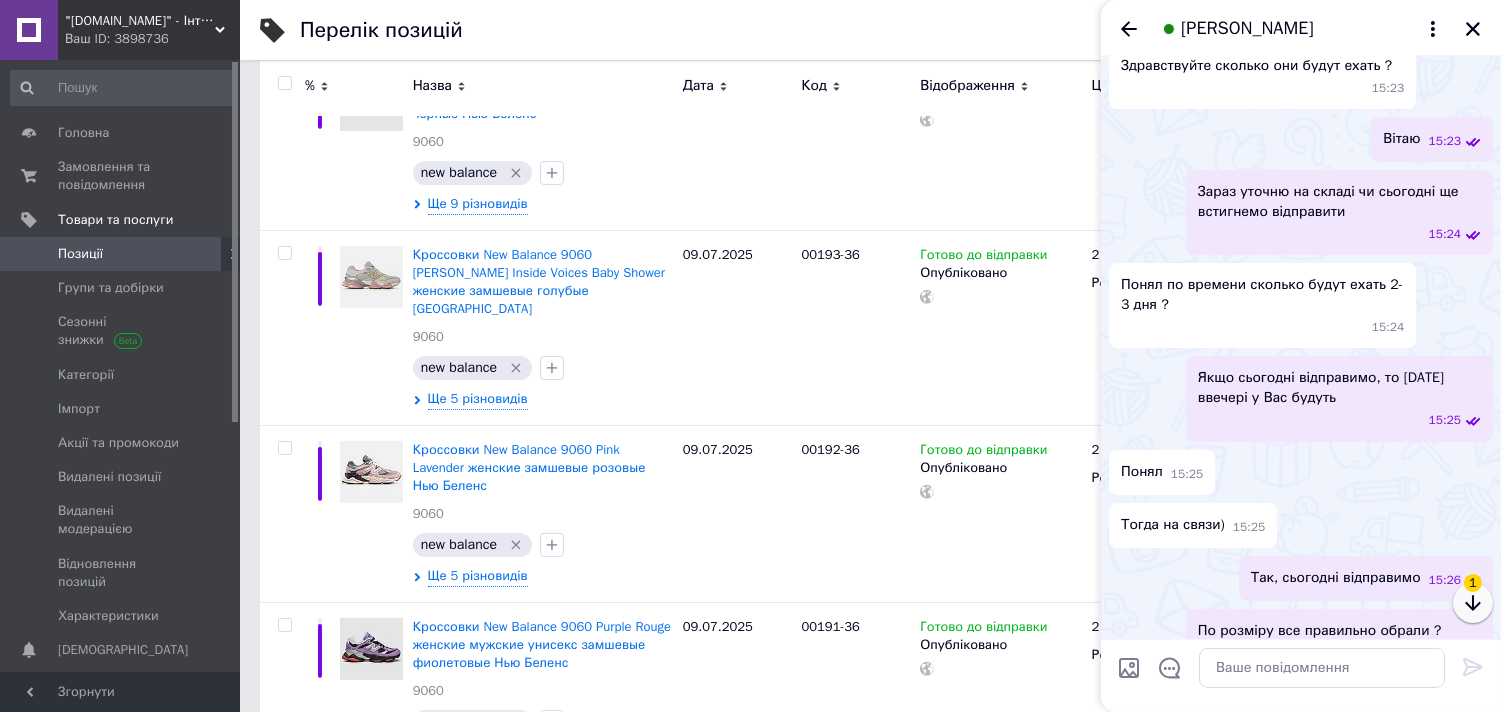 click 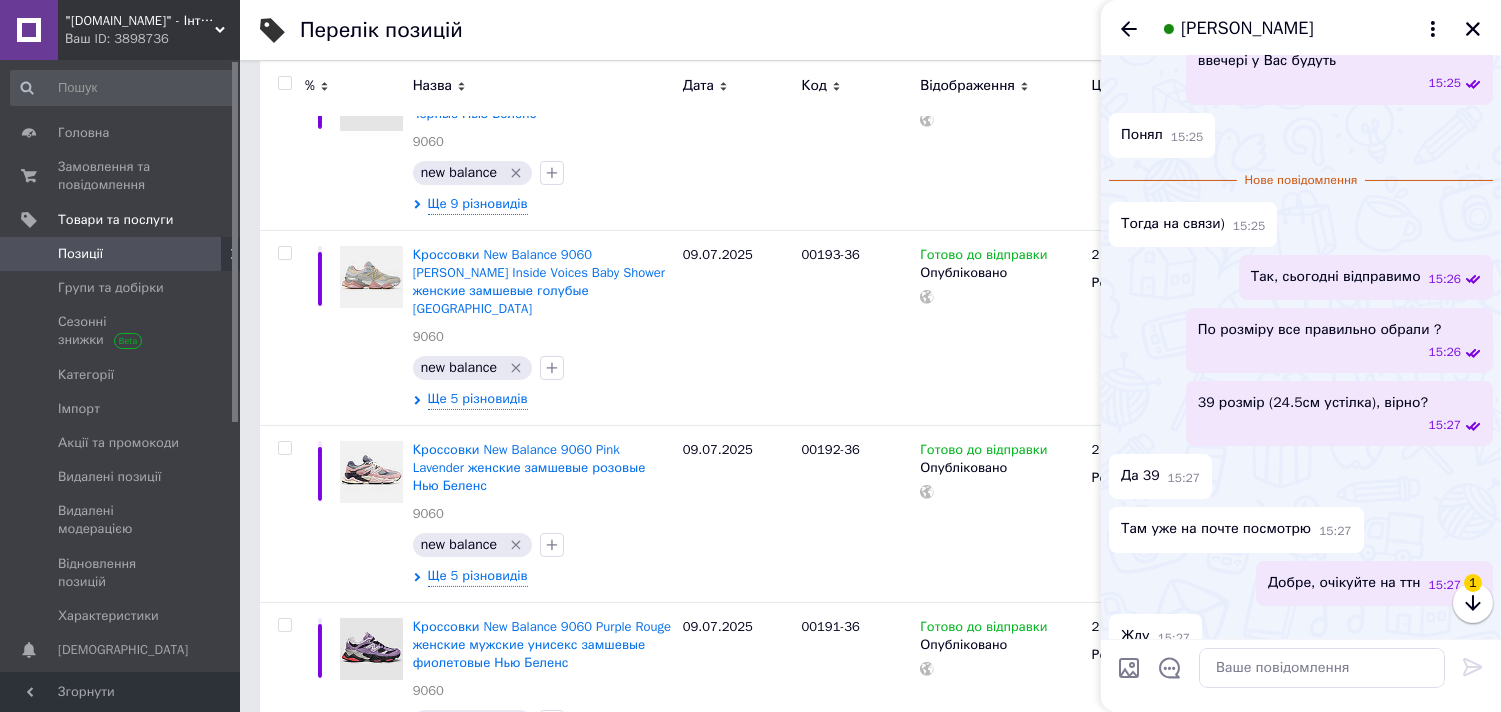scroll, scrollTop: 1148, scrollLeft: 0, axis: vertical 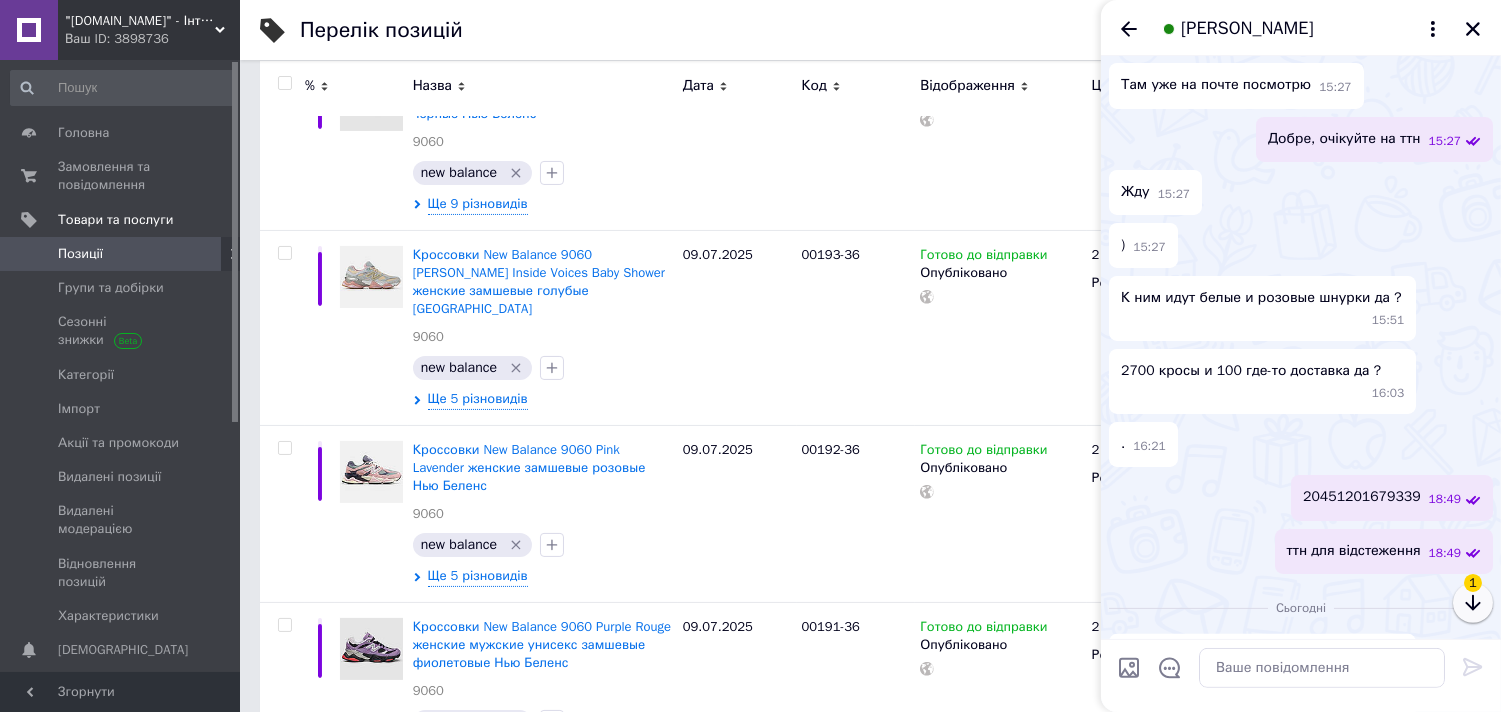 click 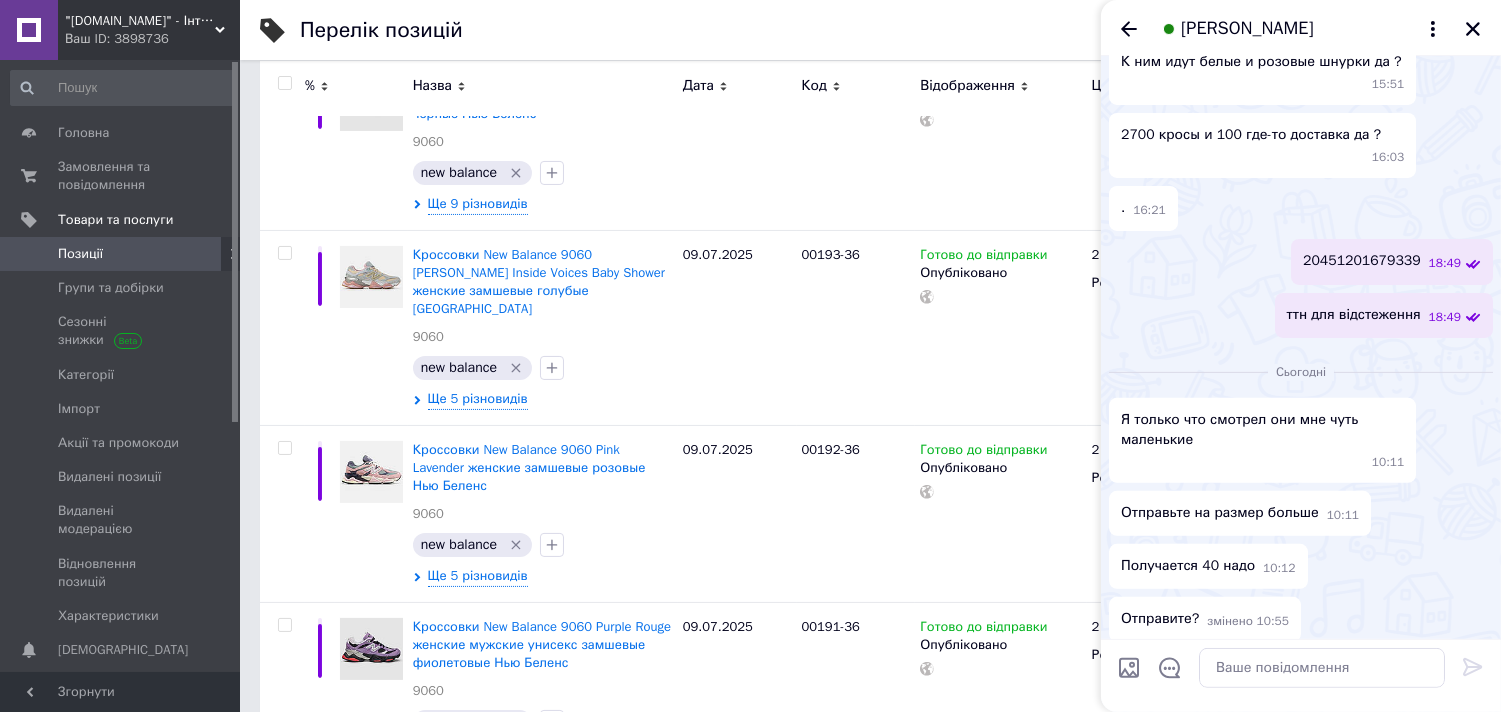 scroll, scrollTop: 1407, scrollLeft: 0, axis: vertical 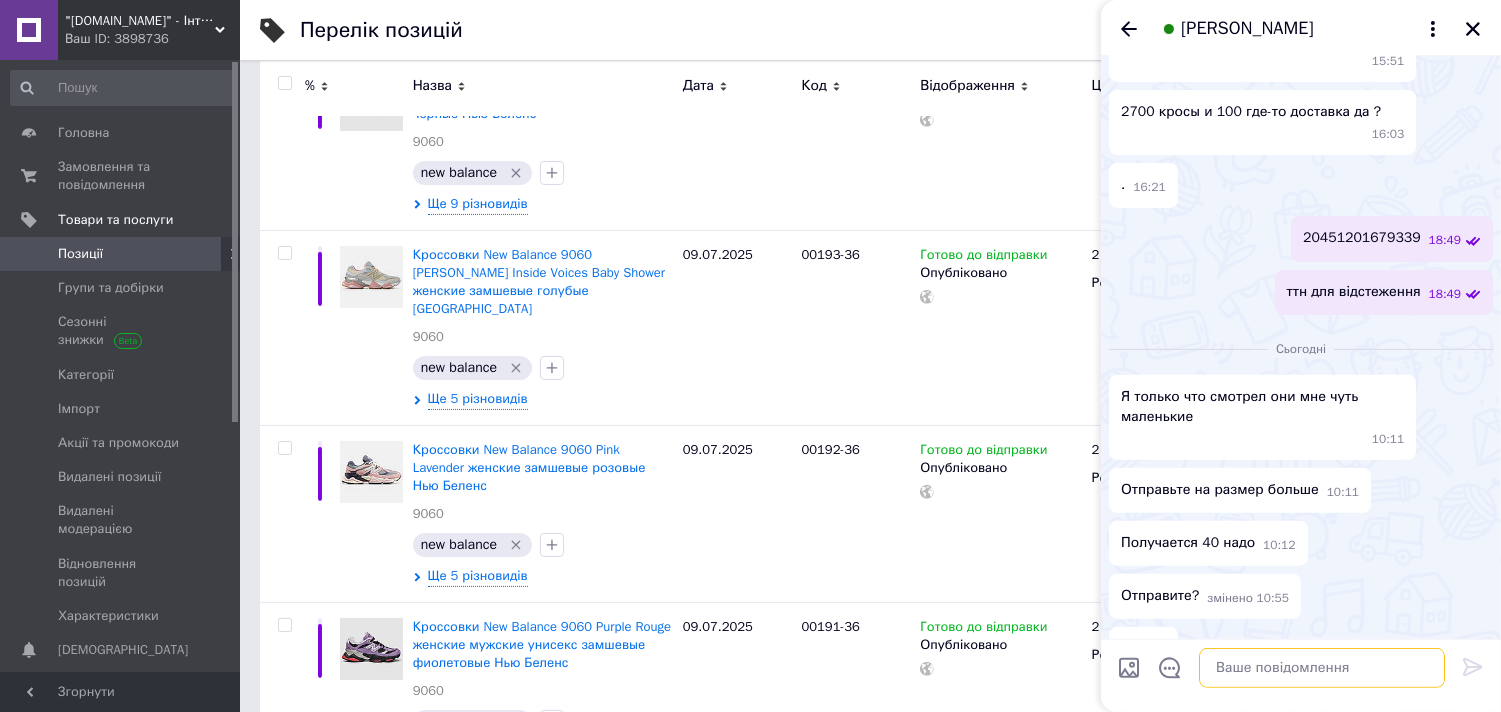 click at bounding box center (1322, 668) 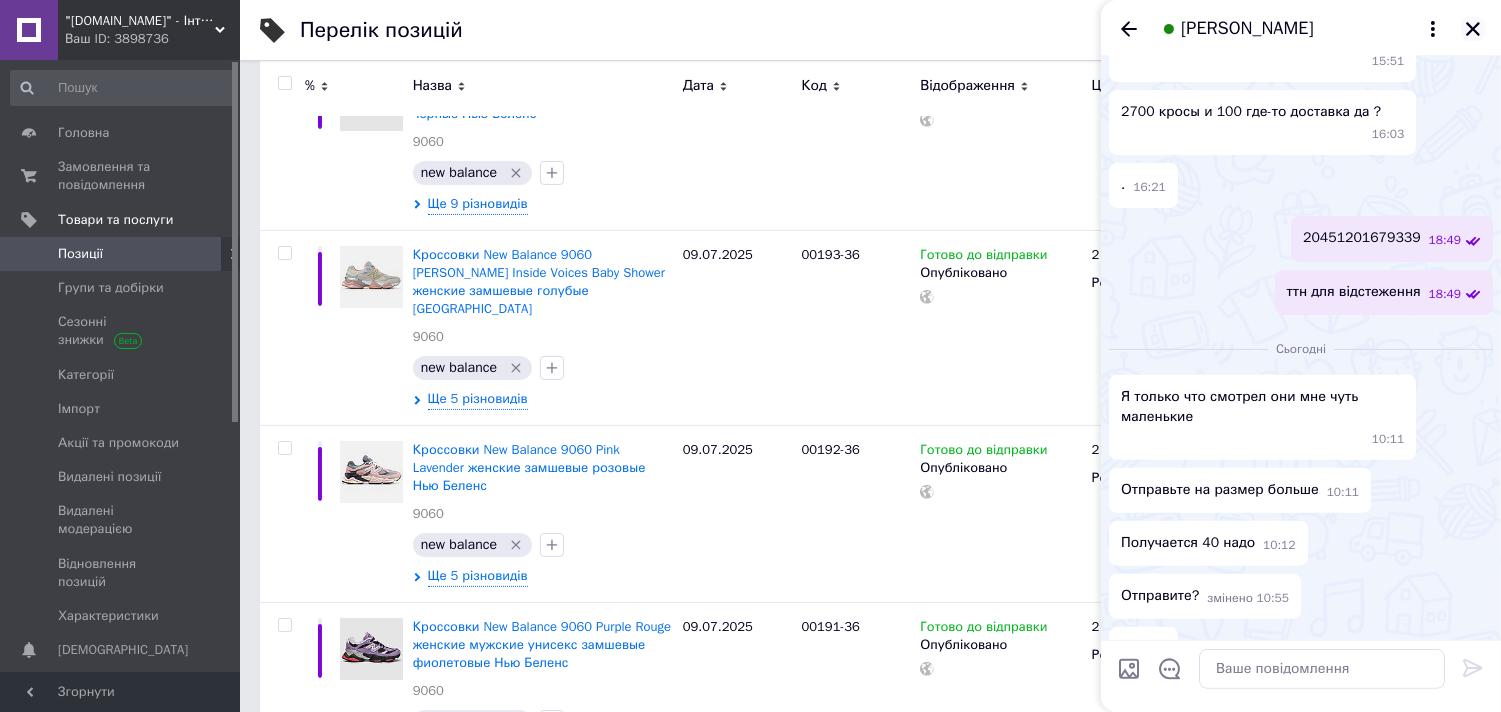 click 